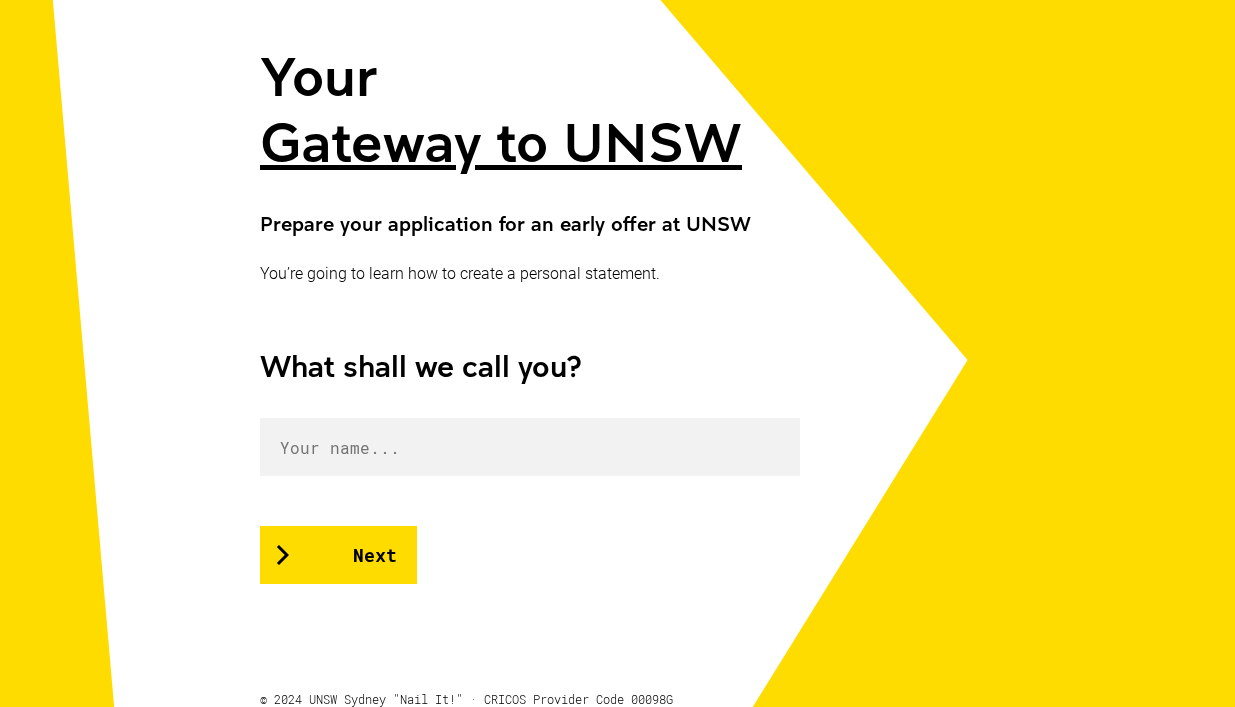 scroll, scrollTop: 244, scrollLeft: 0, axis: vertical 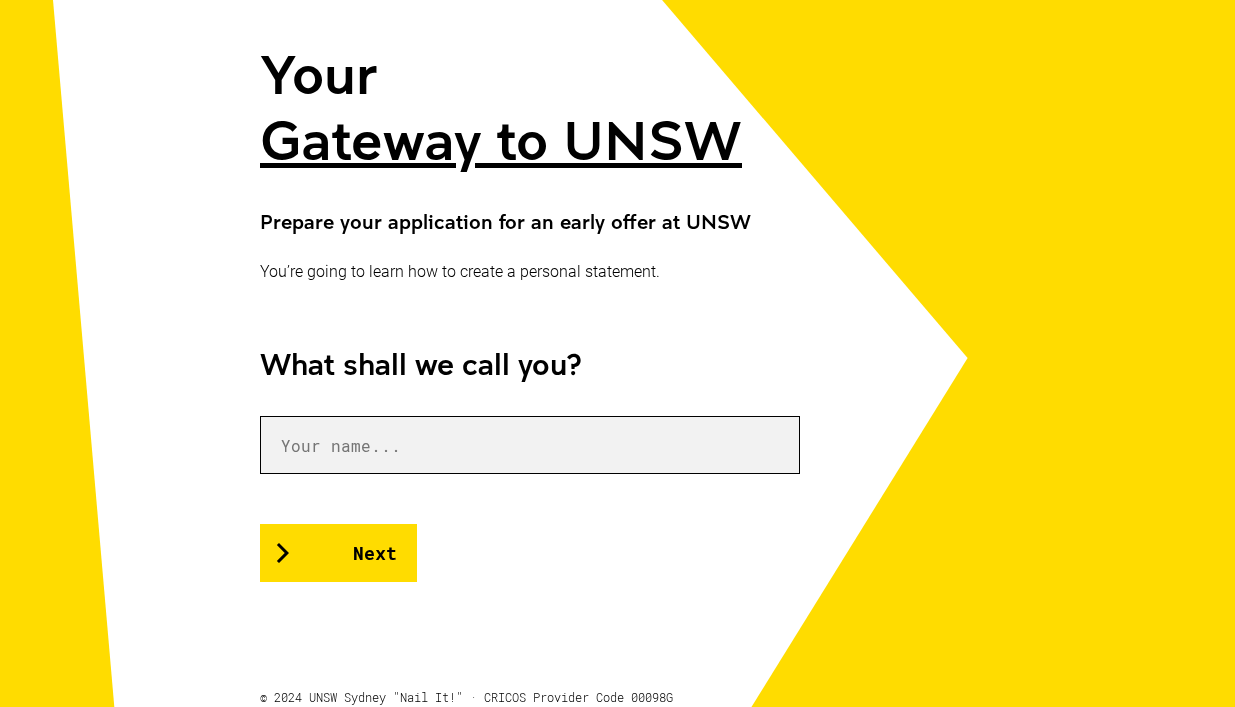 click at bounding box center (530, 445) 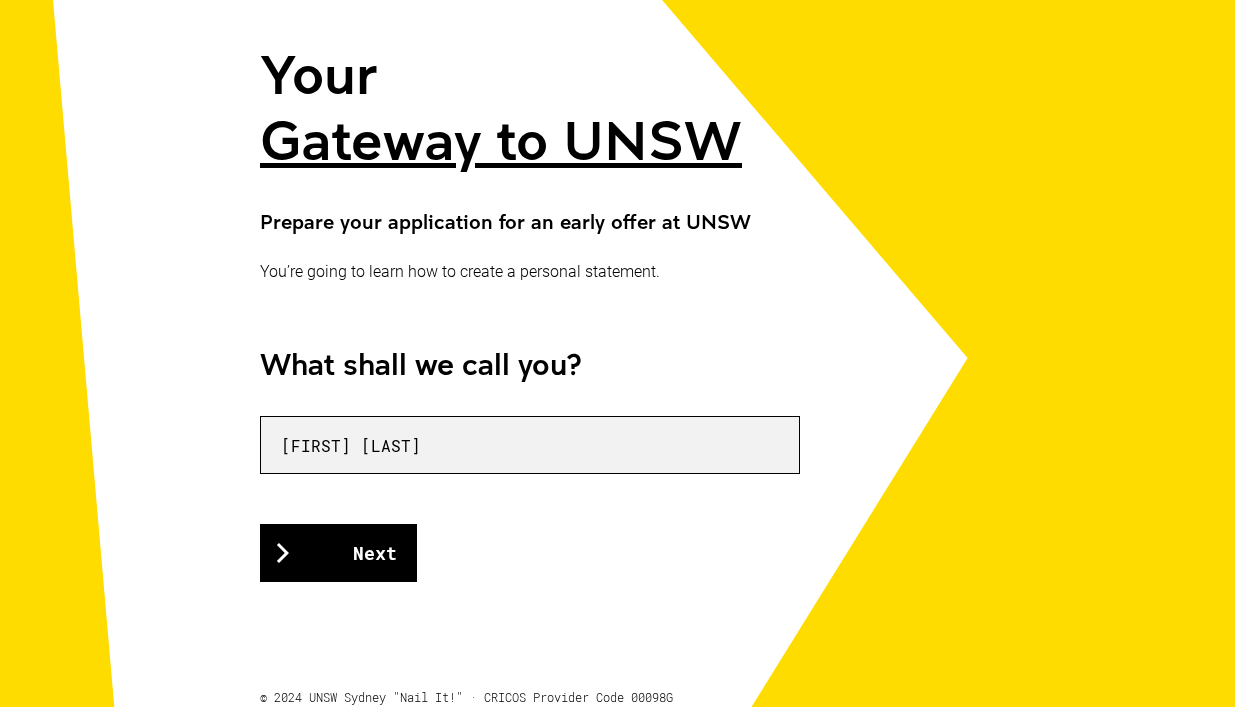 type on "[FIRST] [LAST]" 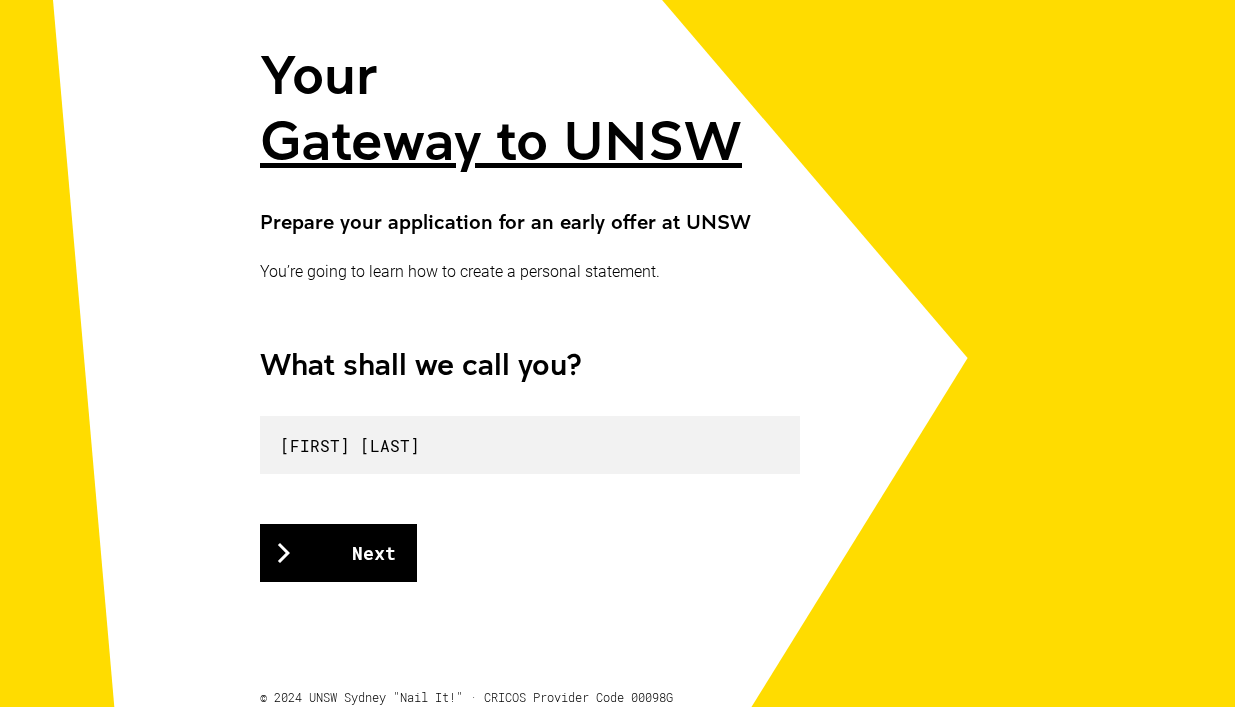 click on "Next" at bounding box center (338, 553) 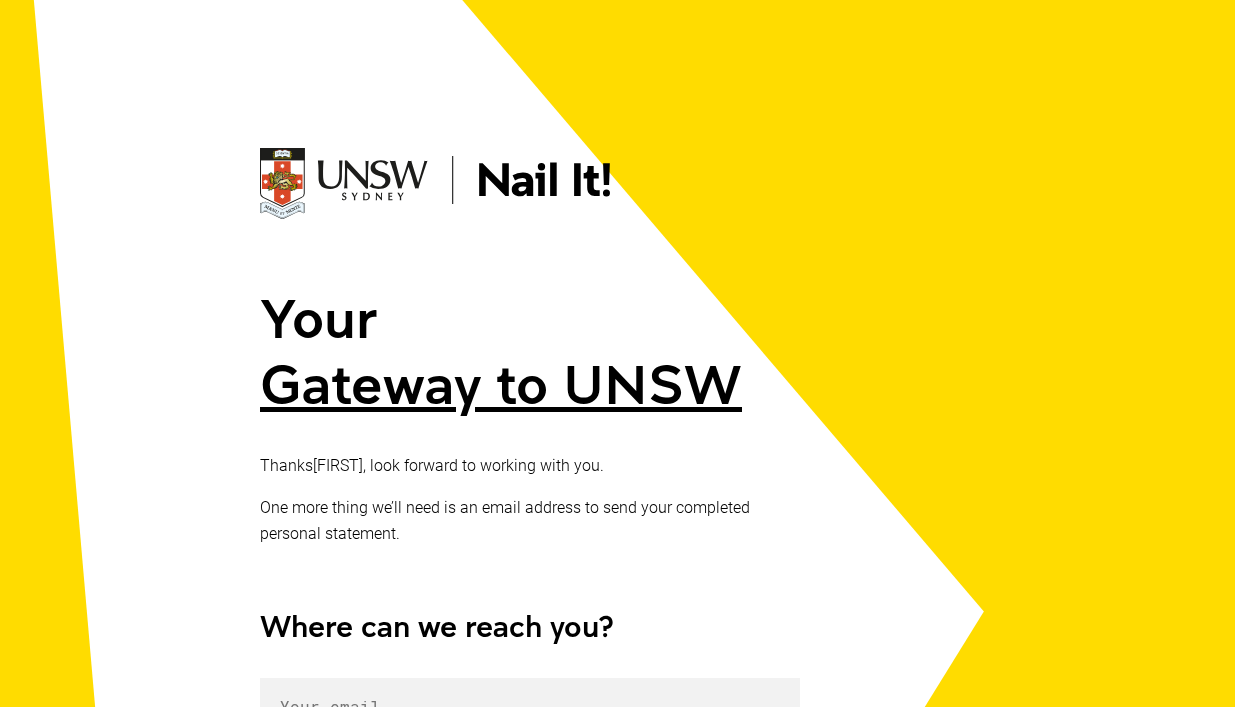 scroll, scrollTop: 292, scrollLeft: 0, axis: vertical 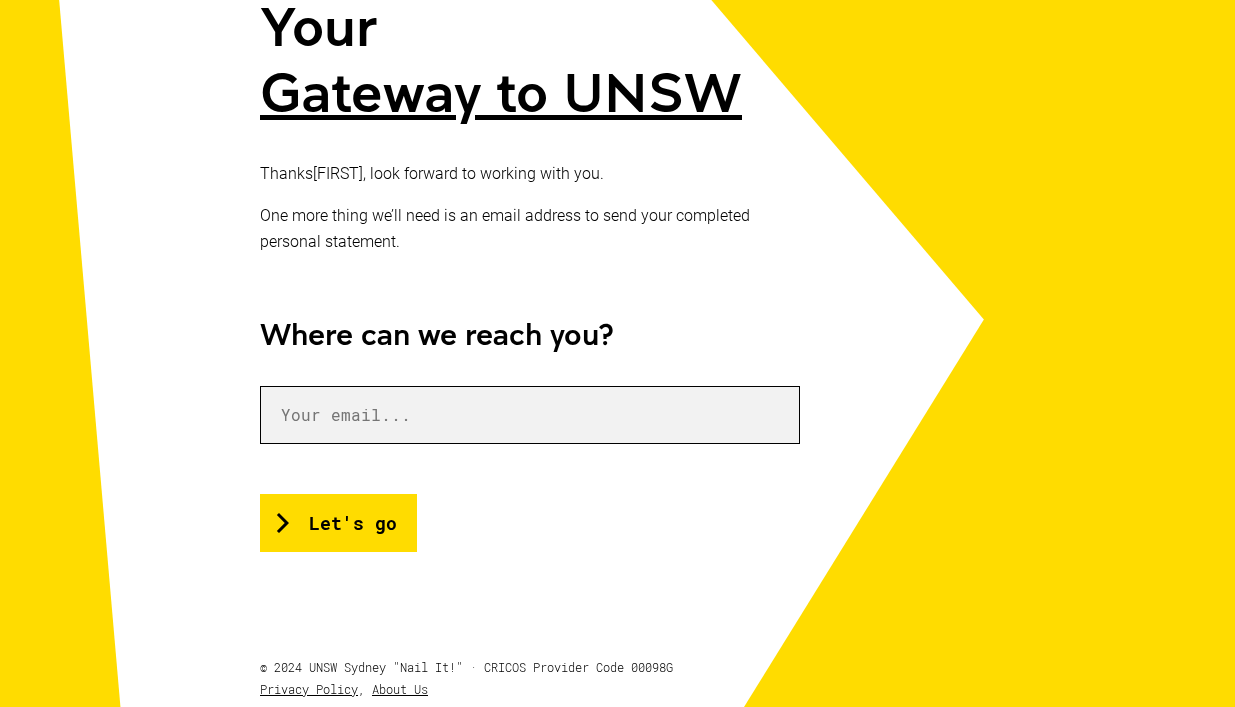 click at bounding box center (530, 415) 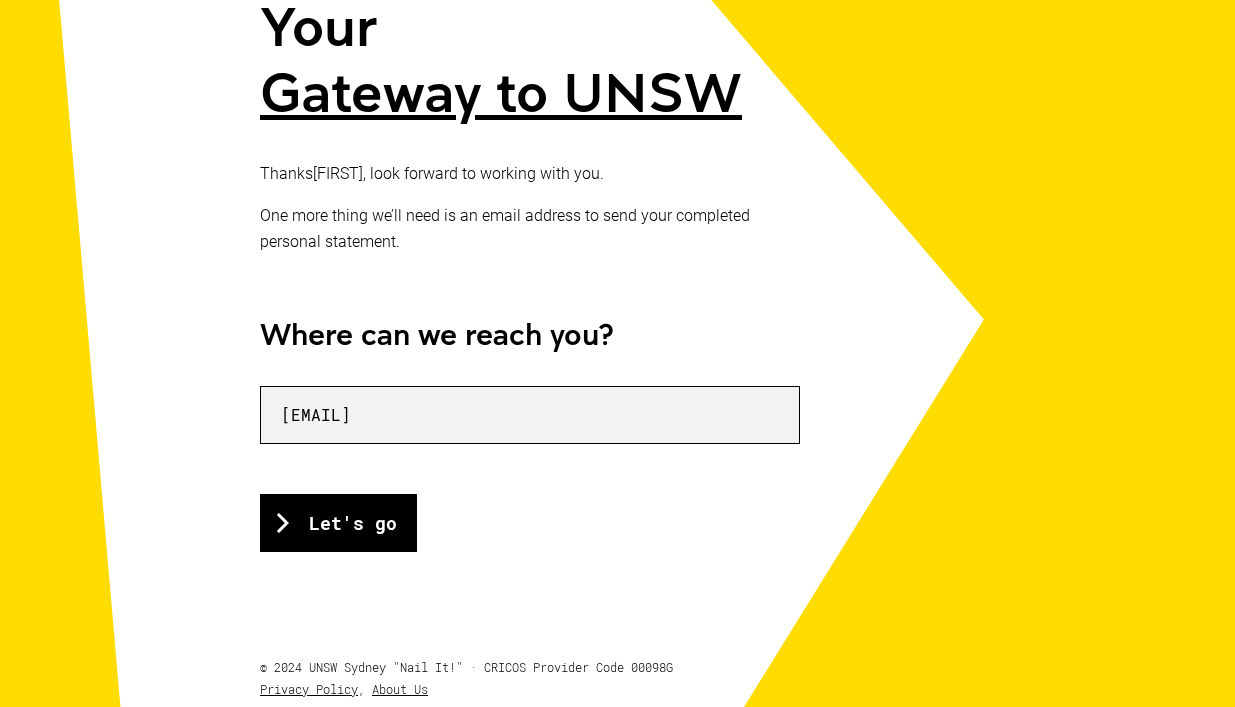 type on "[EMAIL]" 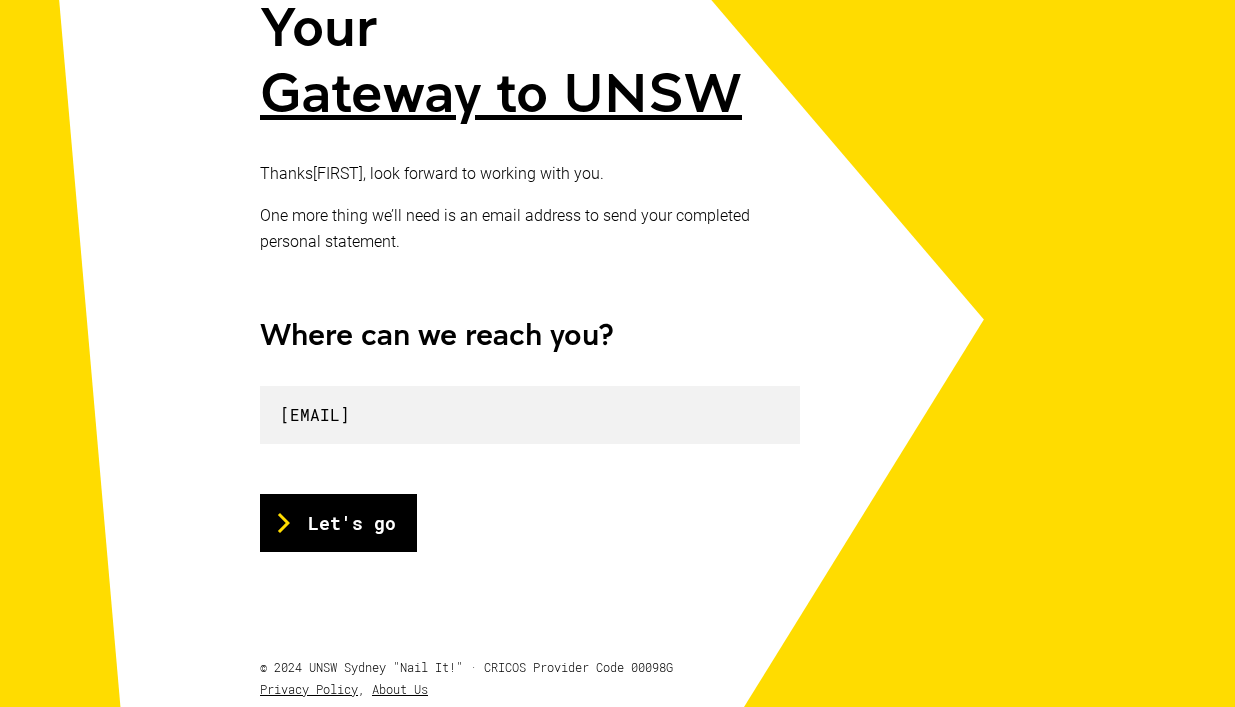 click on "Let's go" at bounding box center [338, 523] 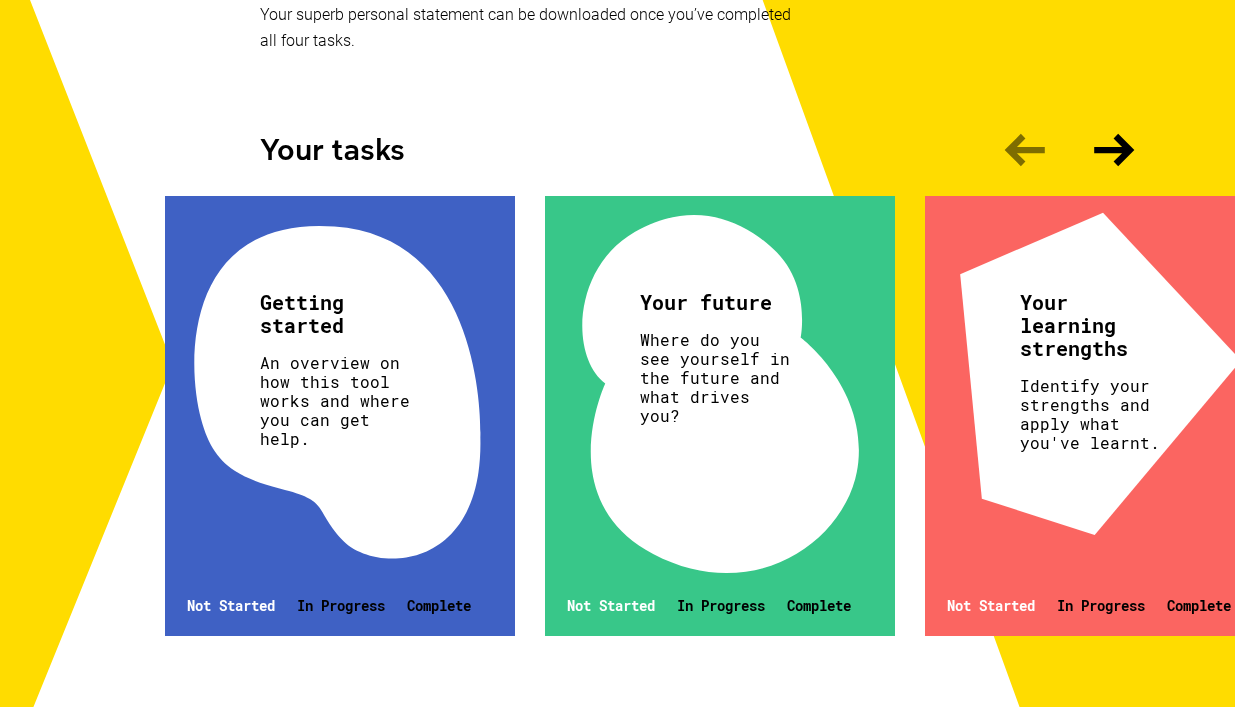 scroll, scrollTop: 550, scrollLeft: 0, axis: vertical 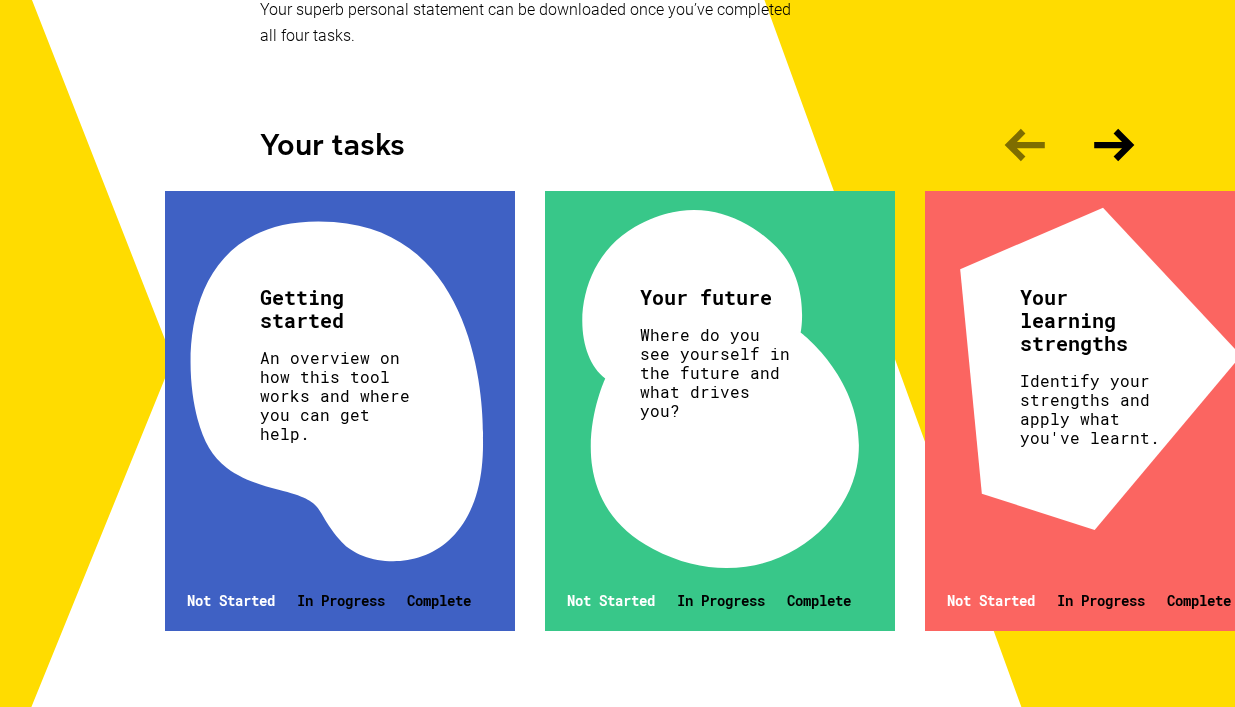click on "Getting started An overview on how this tool works and where you can get help. Not Started In Progress Complete" at bounding box center (340, 411) 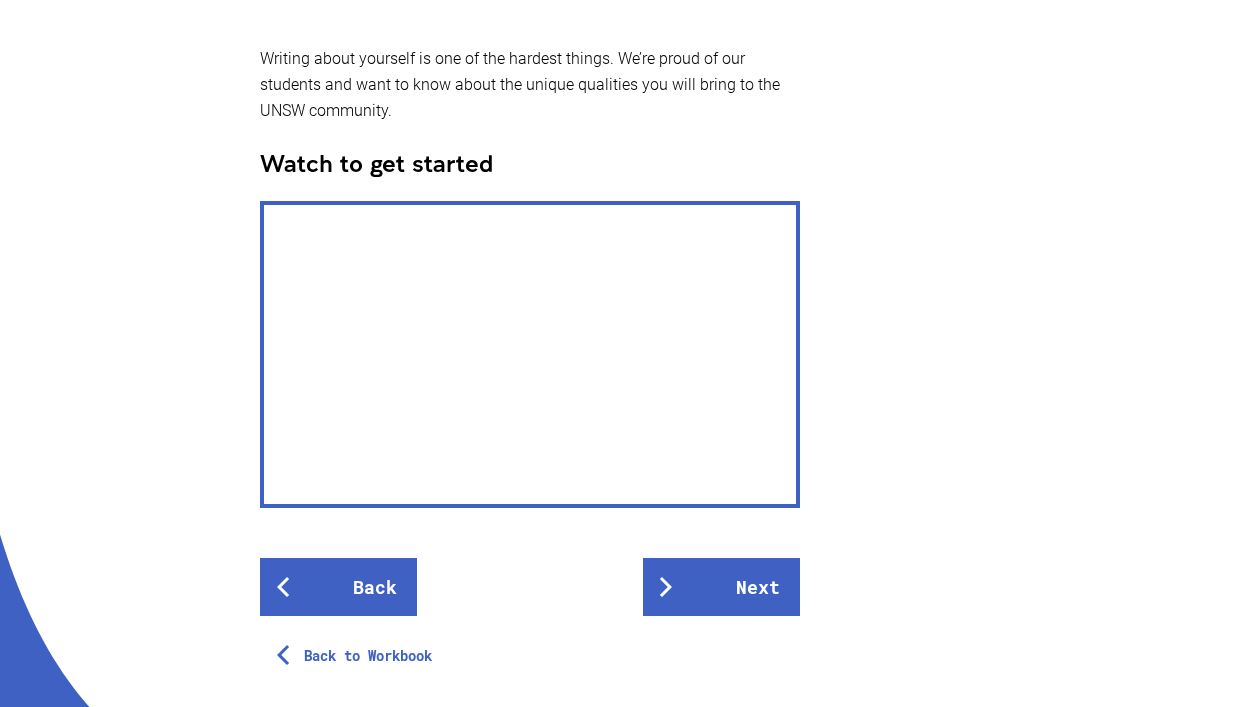 scroll, scrollTop: 494, scrollLeft: 0, axis: vertical 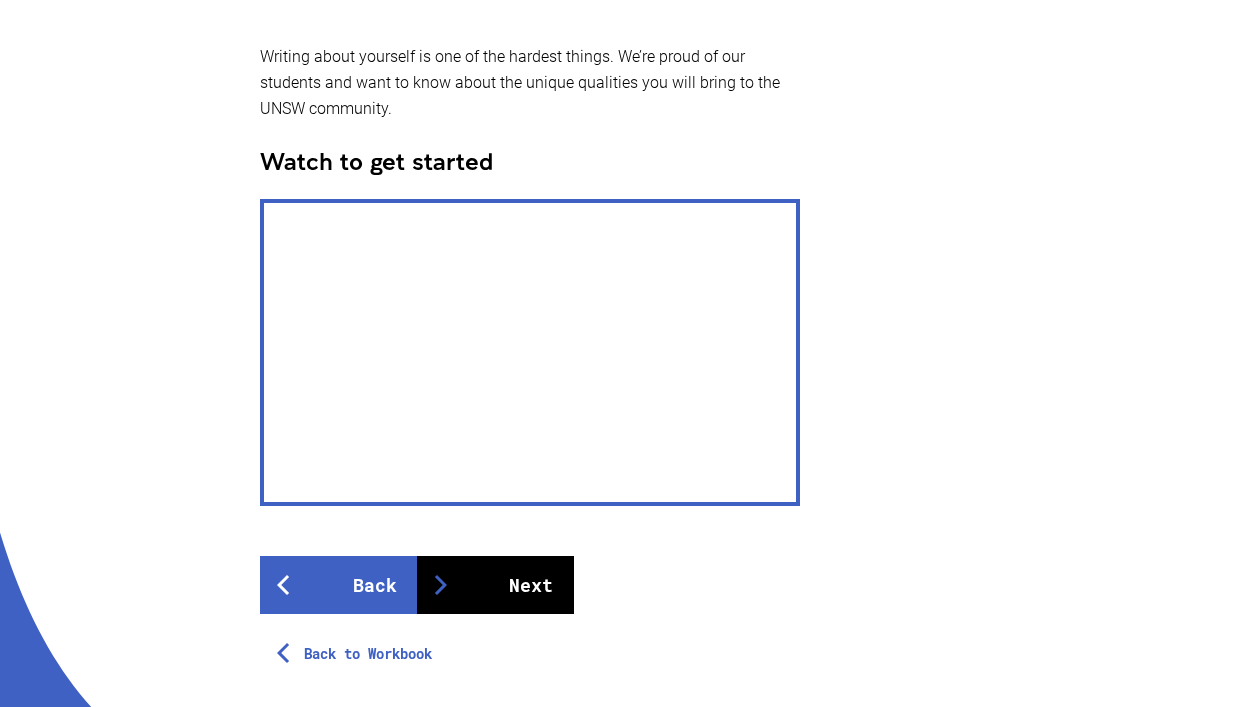 click on "Next" at bounding box center [495, 585] 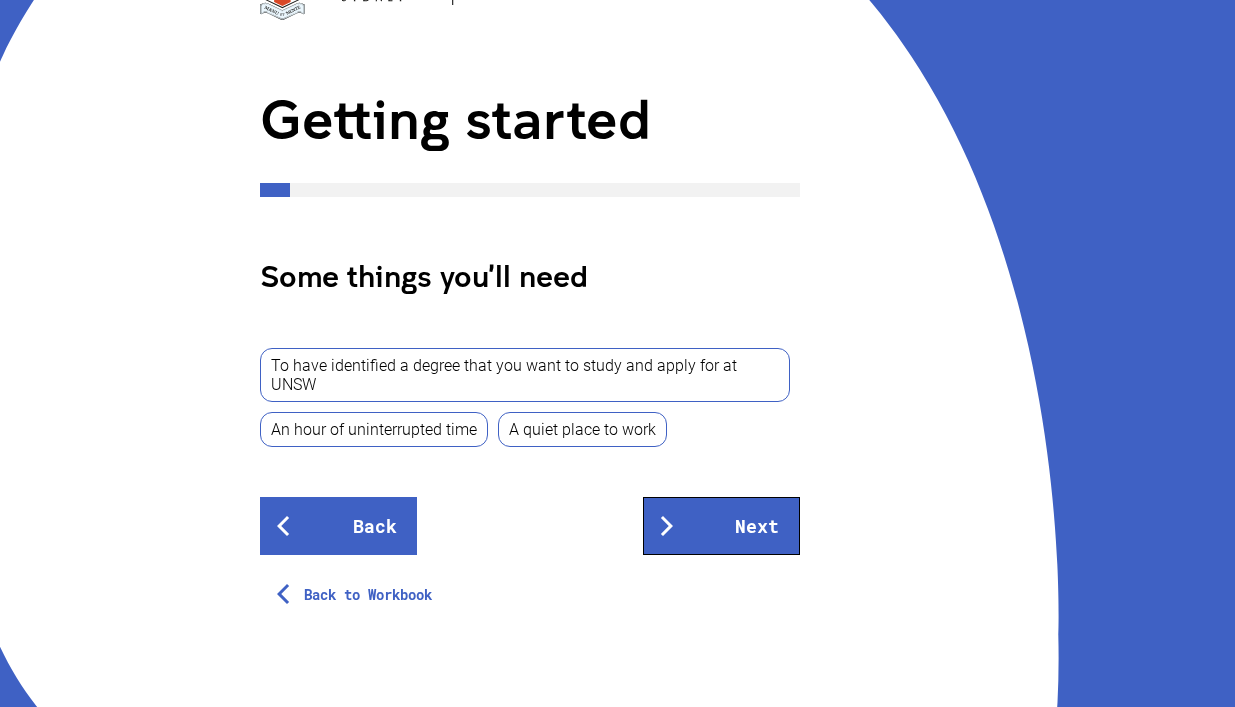 scroll, scrollTop: 199, scrollLeft: 0, axis: vertical 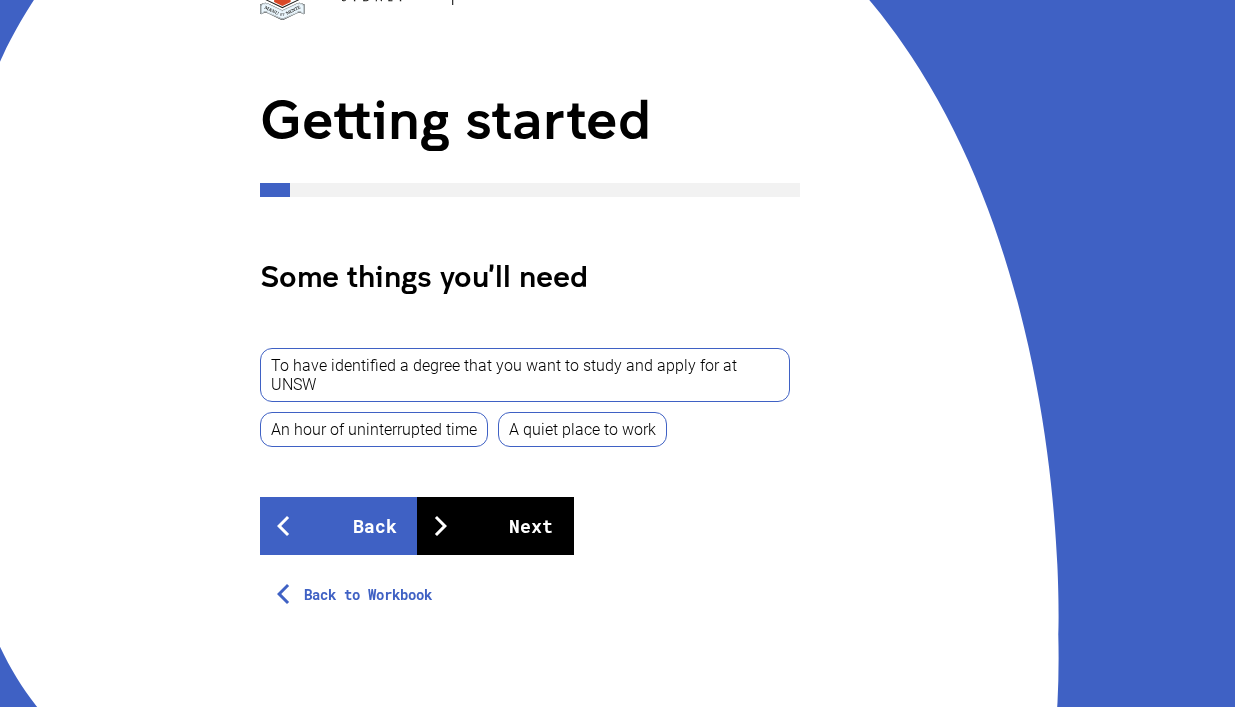 click on "Next" at bounding box center (495, 526) 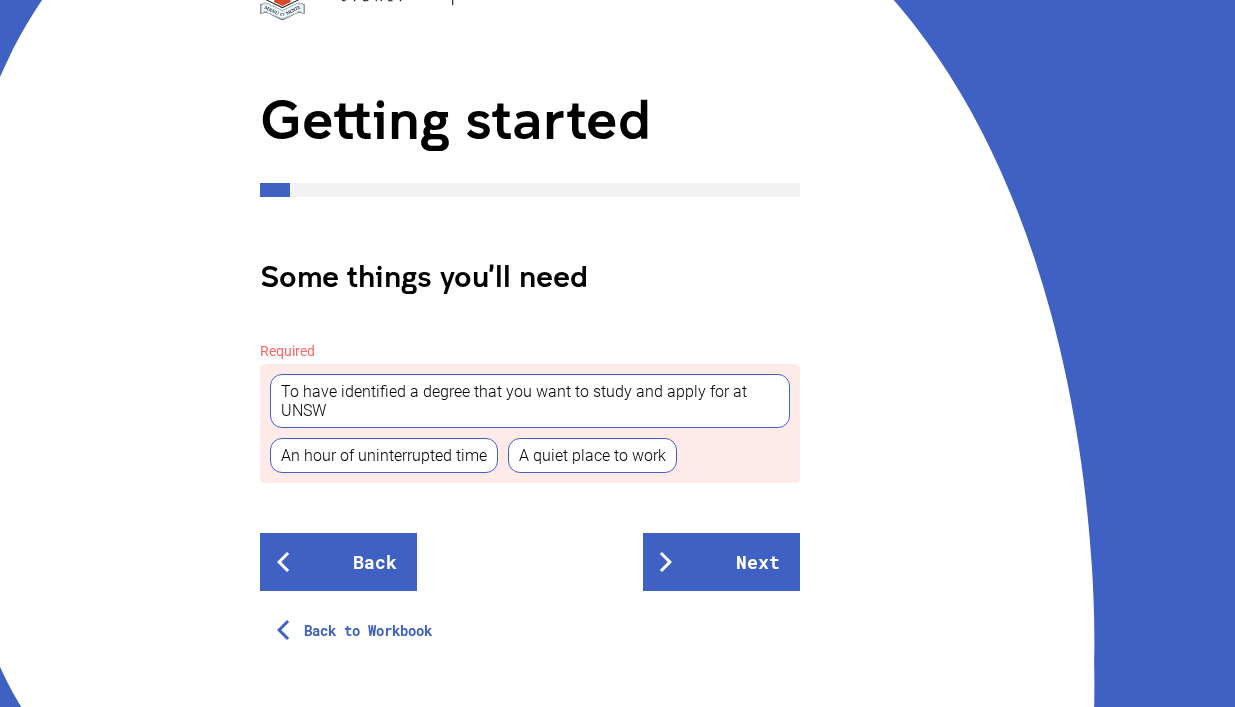 click on "To have identified a degree that you want to study and apply for at UNSW" at bounding box center (530, 401) 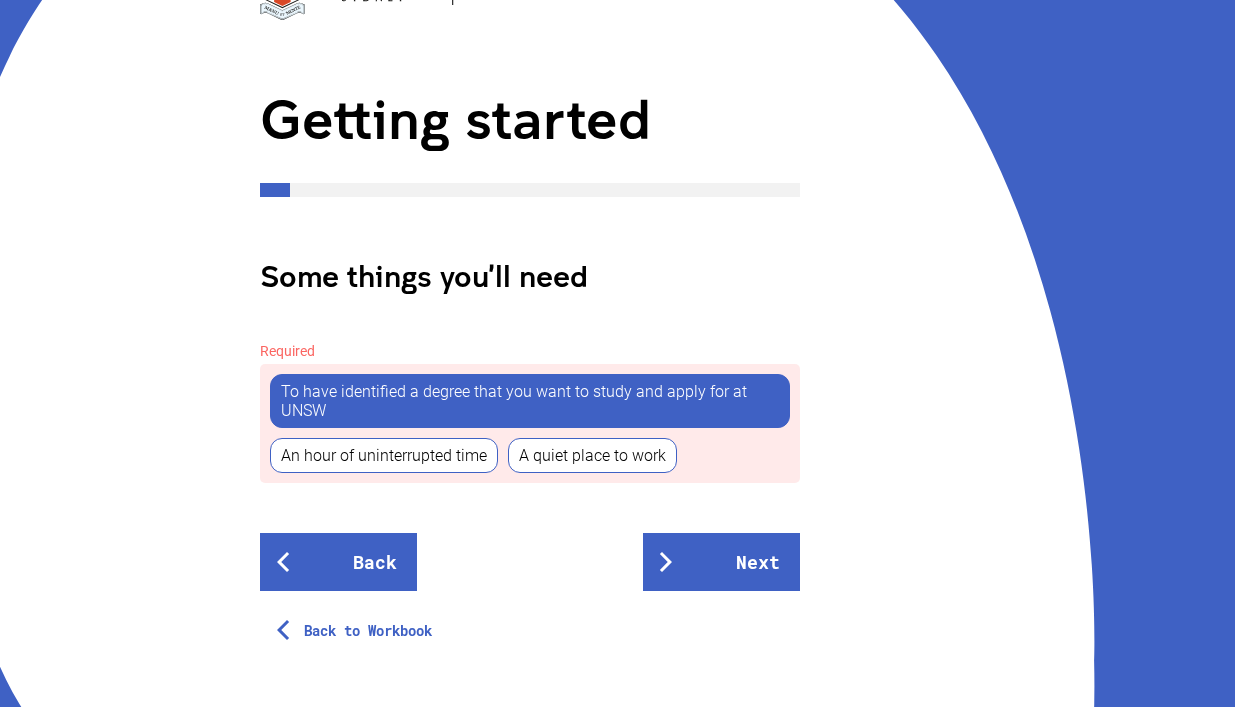 click on "An hour of uninterrupted time" at bounding box center [384, 455] 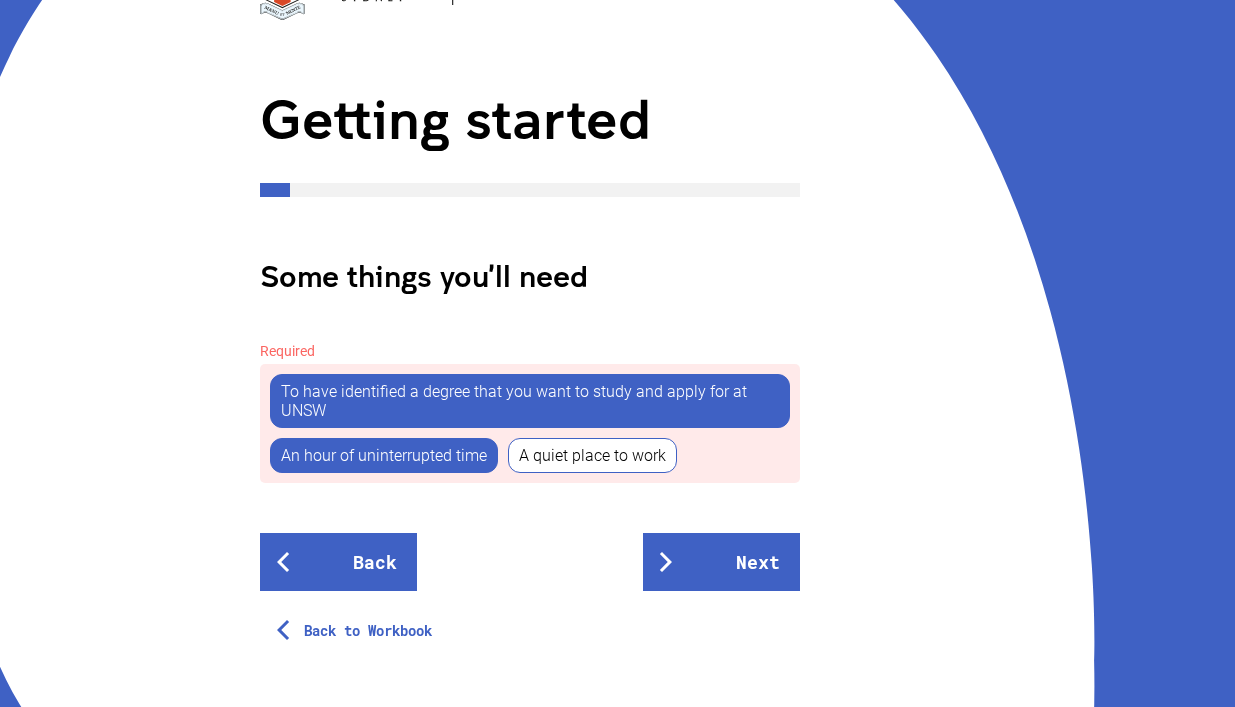 click on "A quiet place to work" at bounding box center [592, 455] 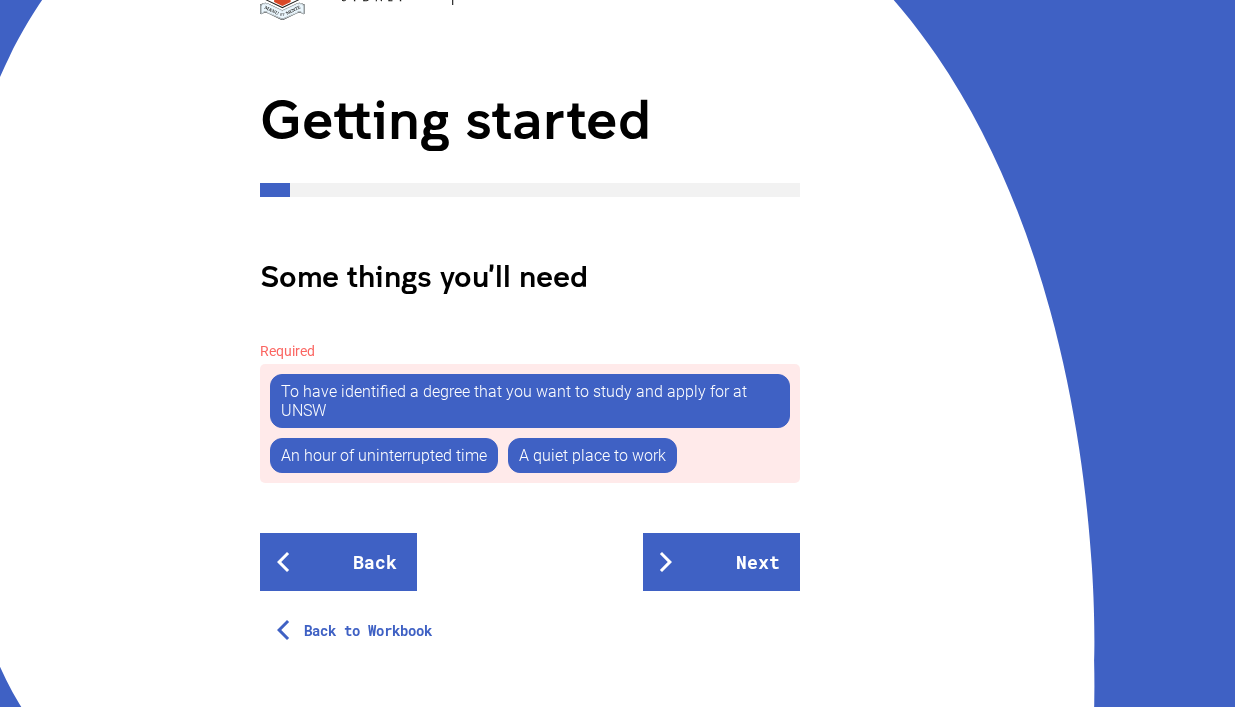 click on "A quiet place to work" at bounding box center [592, 455] 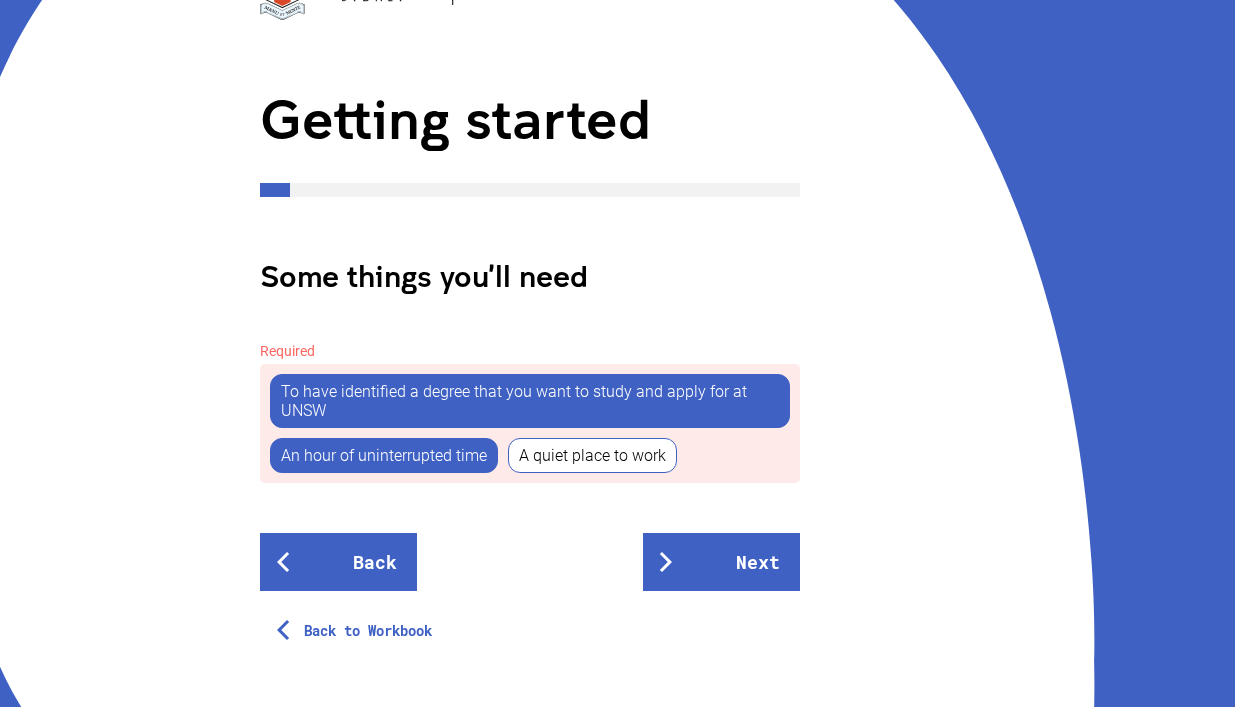 click on "An hour of uninterrupted time" at bounding box center (384, 455) 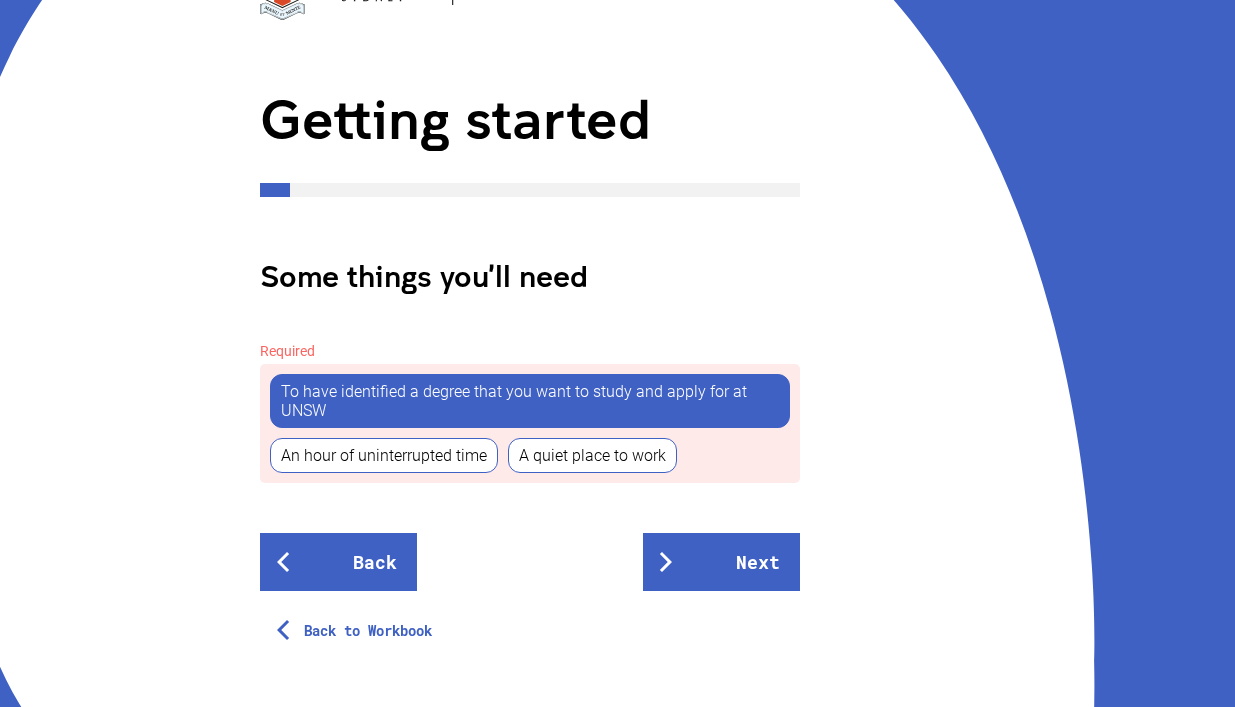 click on "To have identified a degree that you want to study and apply for at UNSW" at bounding box center (530, 401) 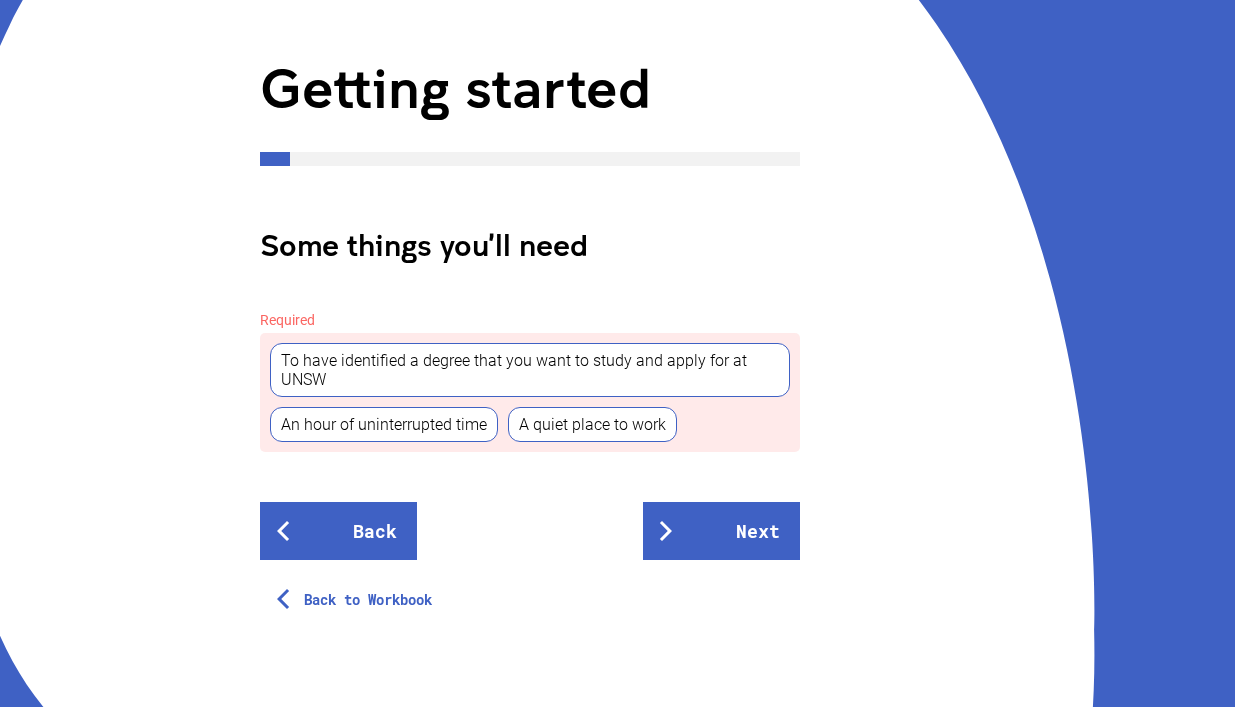 scroll, scrollTop: 240, scrollLeft: 0, axis: vertical 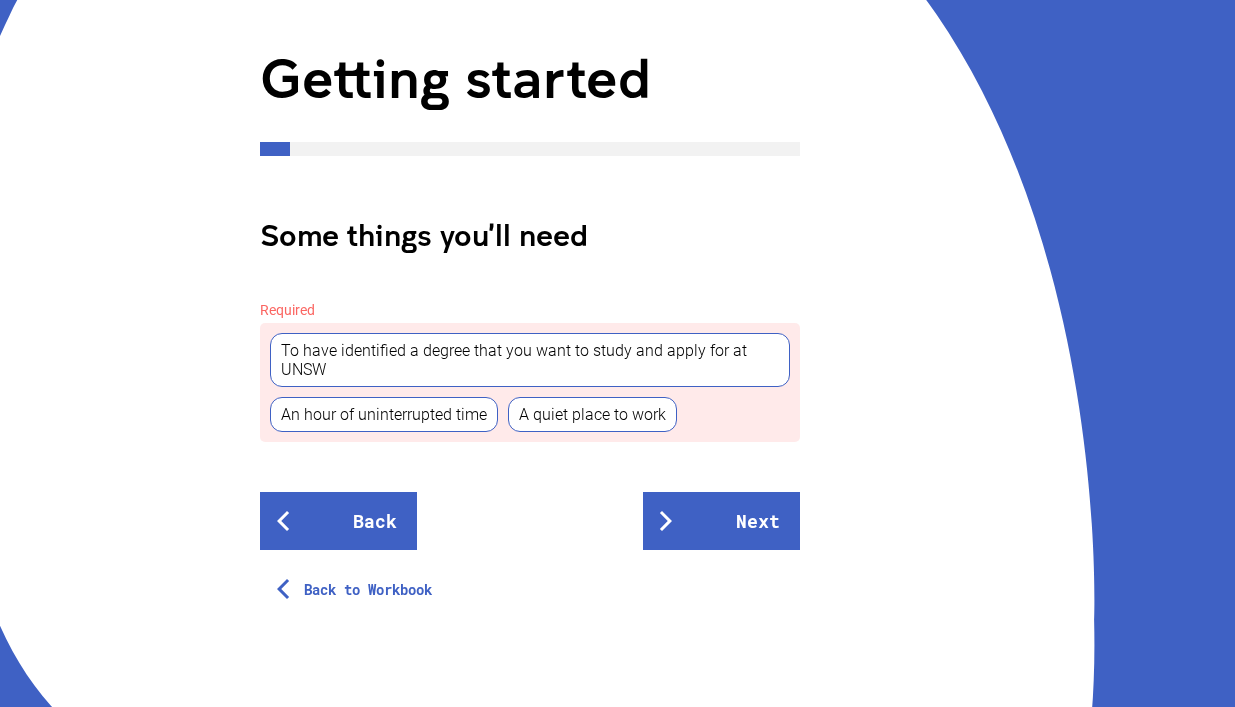 click on "To have identified a degree that you want to study and apply for at UNSW" at bounding box center (530, 360) 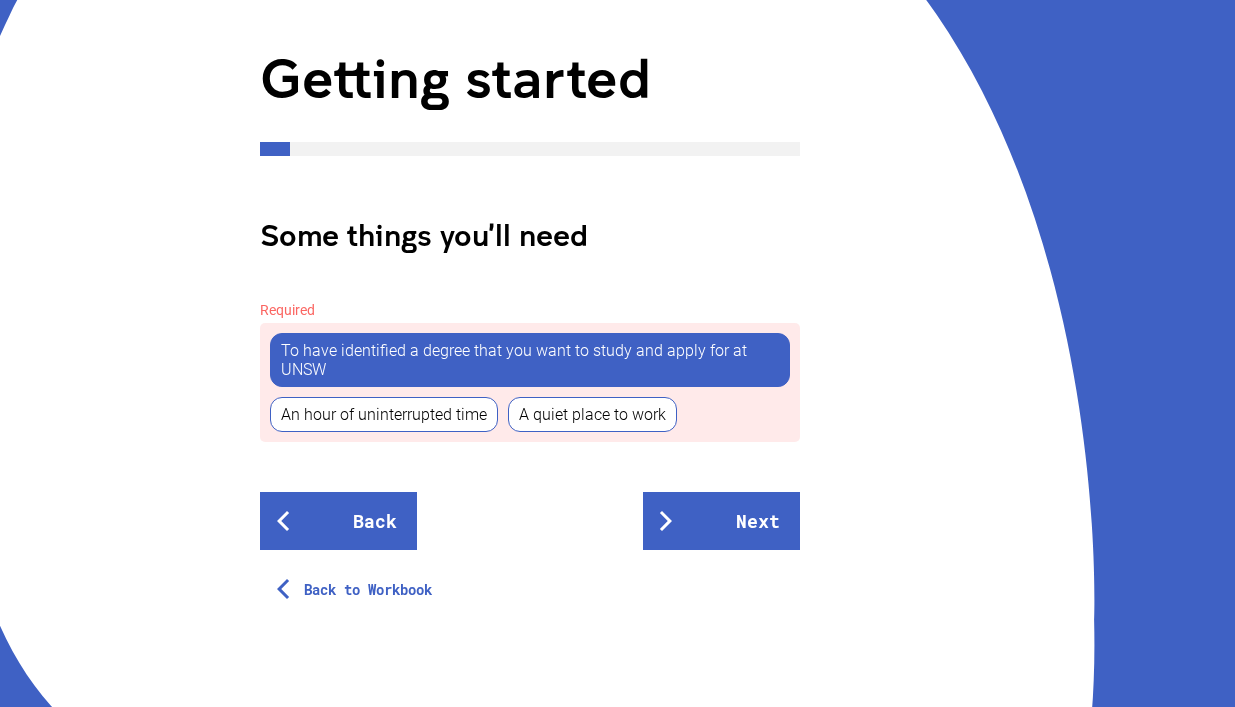 click on "An hour of uninterrupted time" at bounding box center [384, 414] 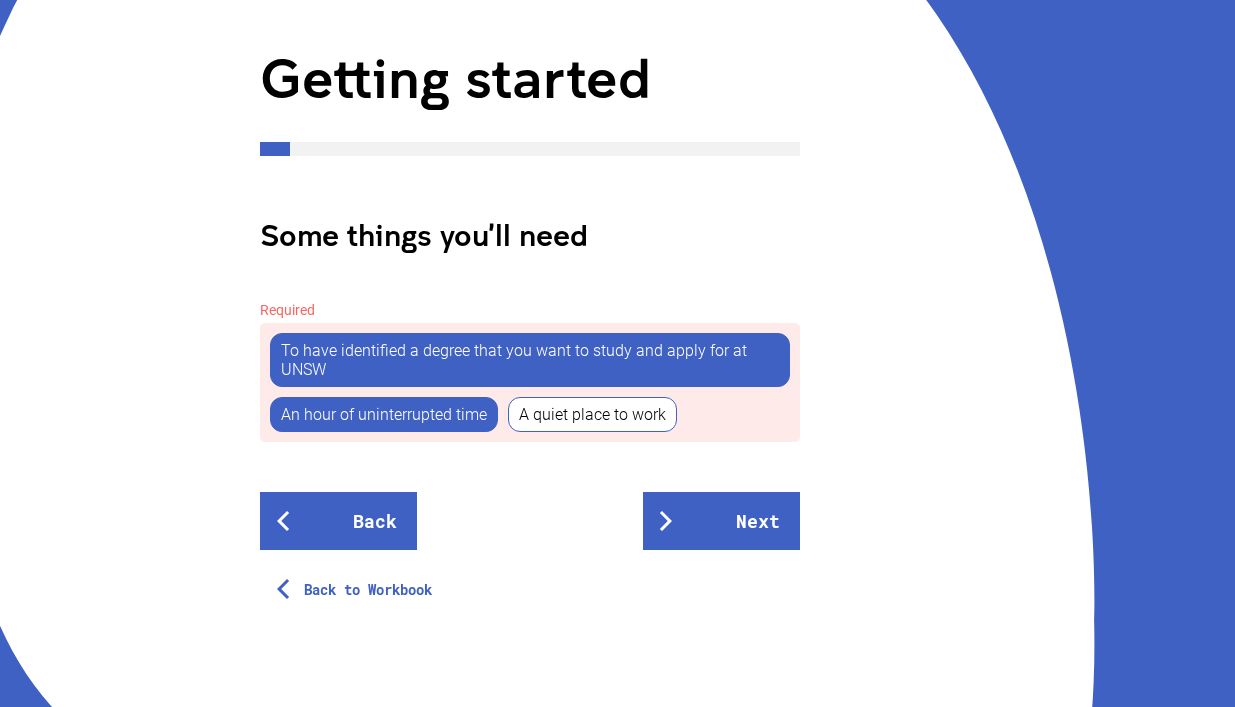 click on "A quiet place to work" at bounding box center (592, 414) 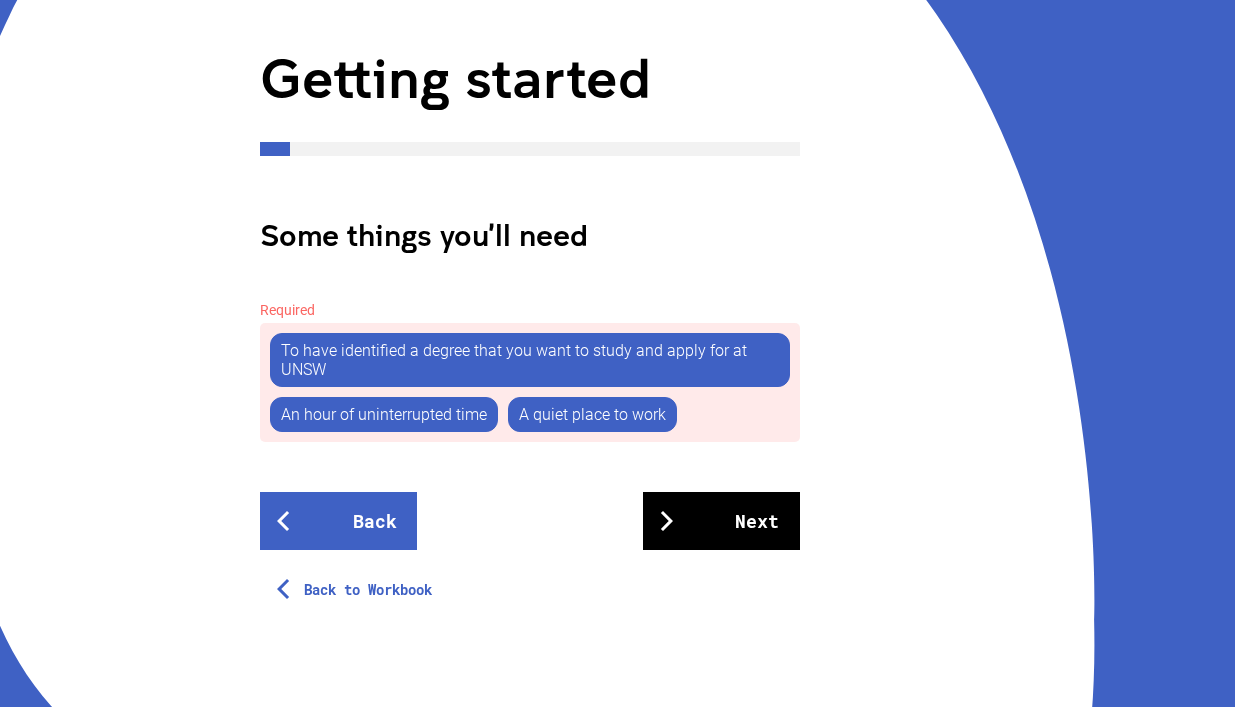 click on "Next" at bounding box center [721, 521] 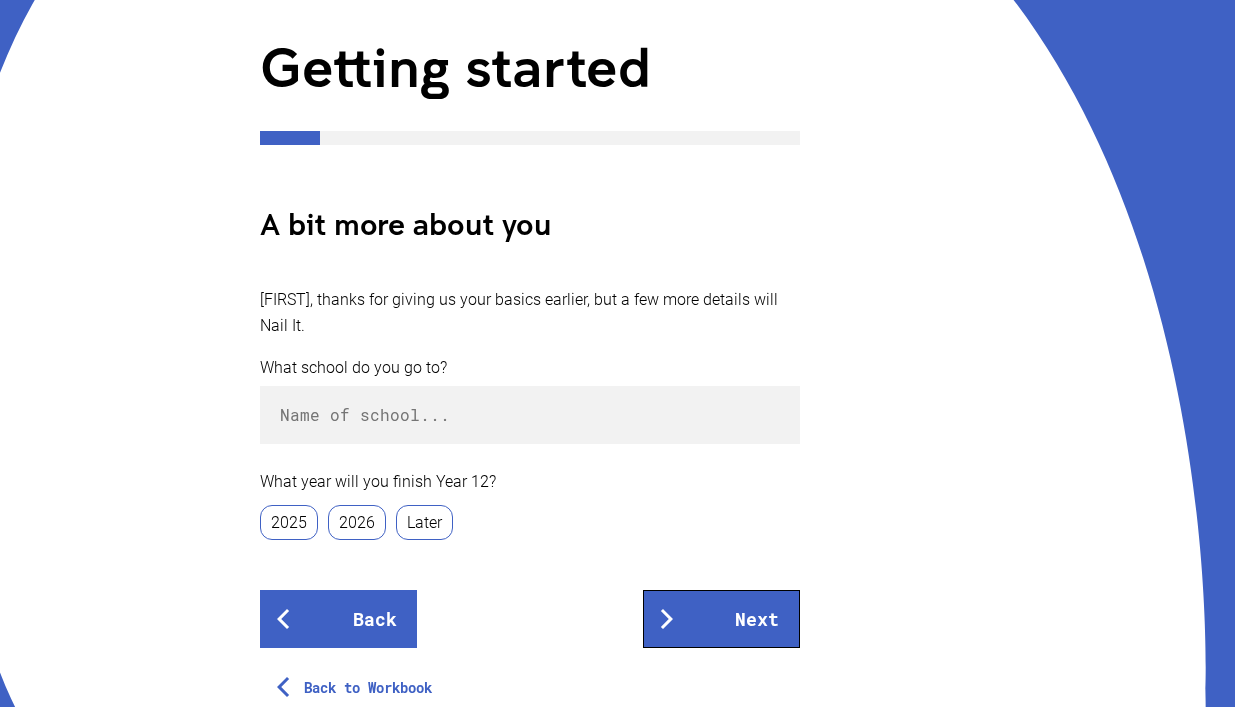 scroll, scrollTop: 264, scrollLeft: 0, axis: vertical 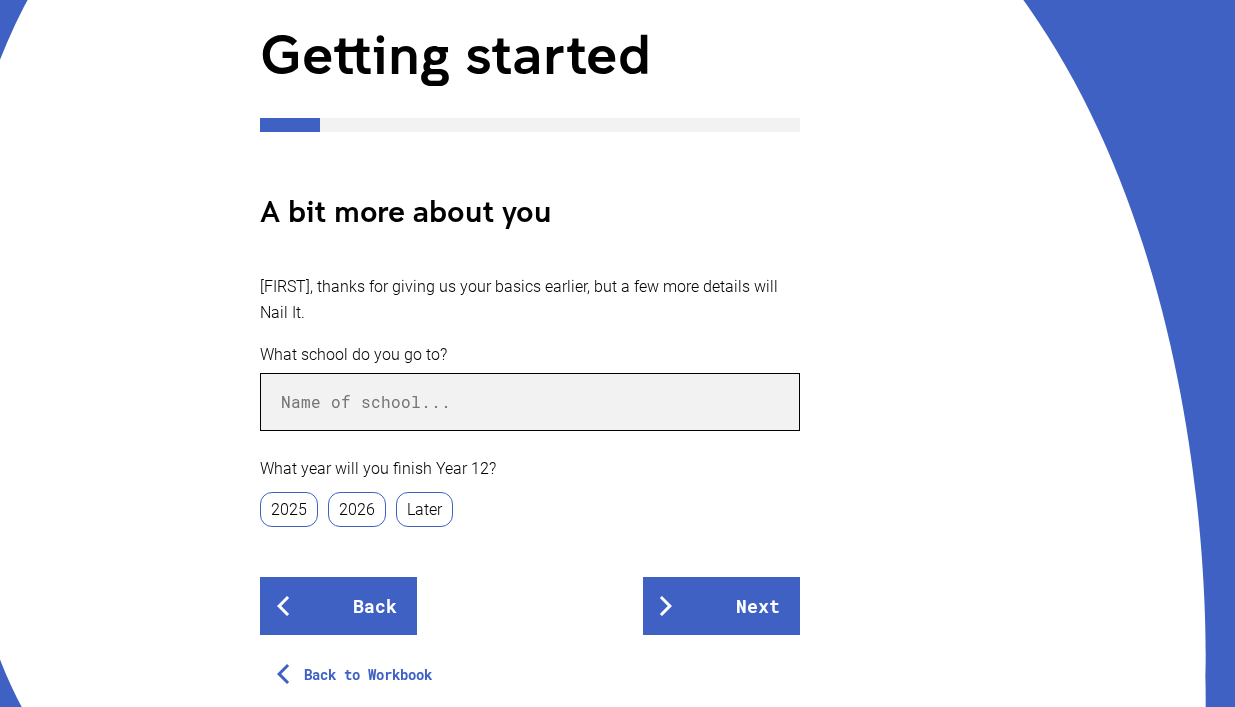 click at bounding box center (530, 402) 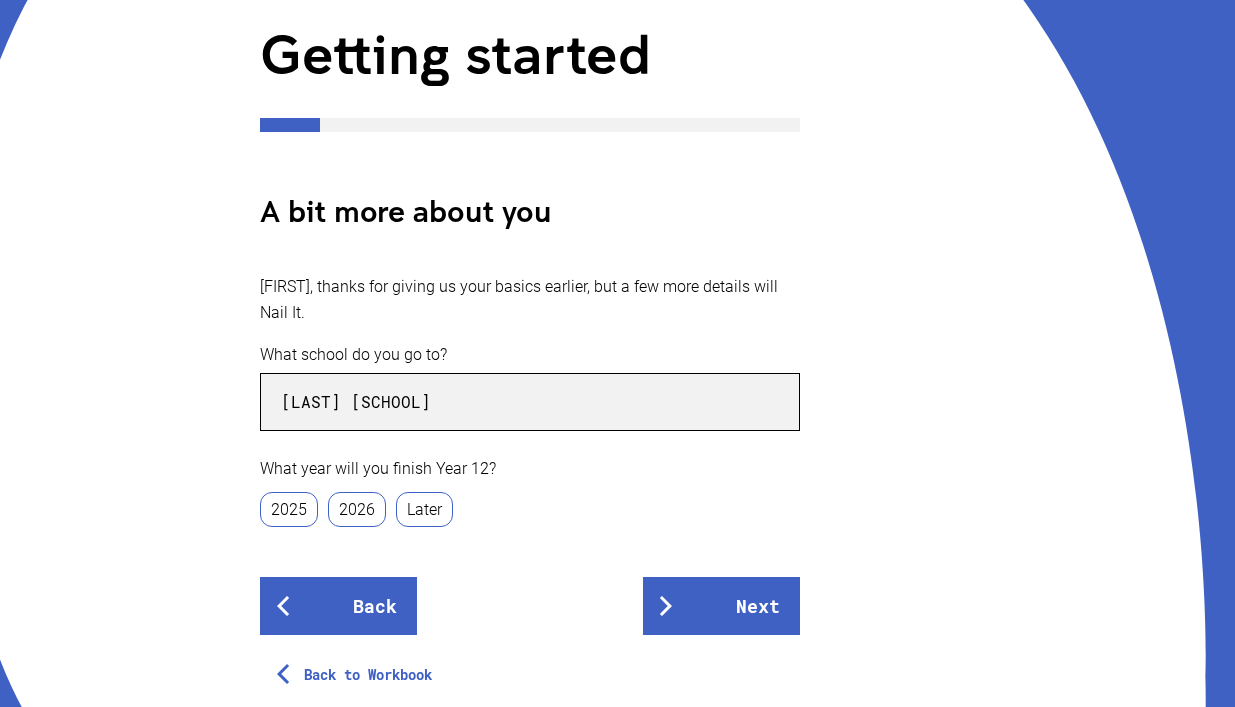 type on "[LAST] [SCHOOL]" 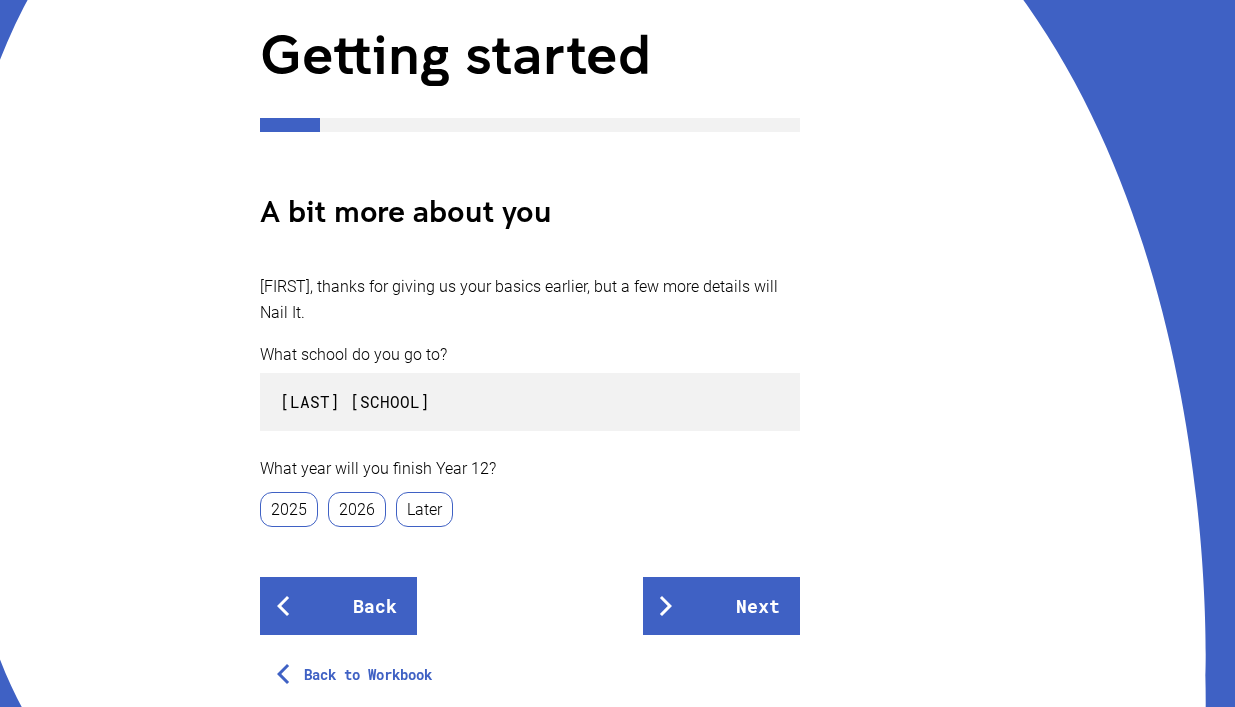 click on "2025" at bounding box center (289, 509) 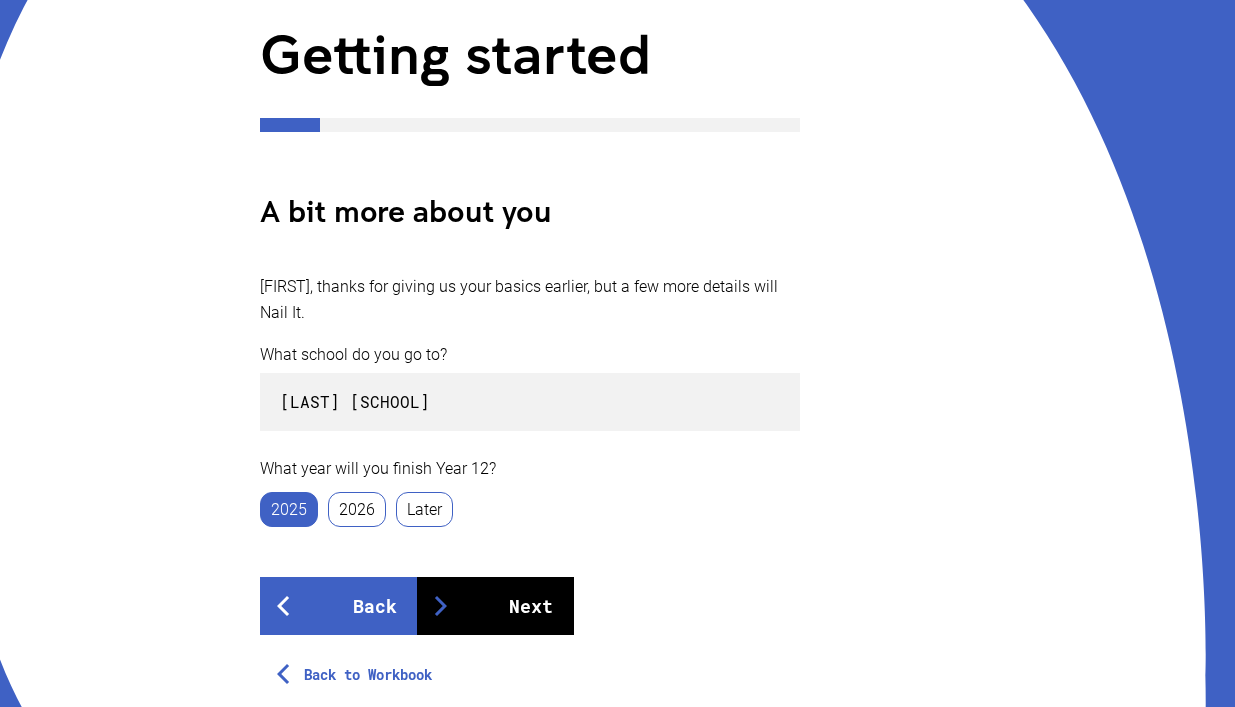 click at bounding box center [441, 606] 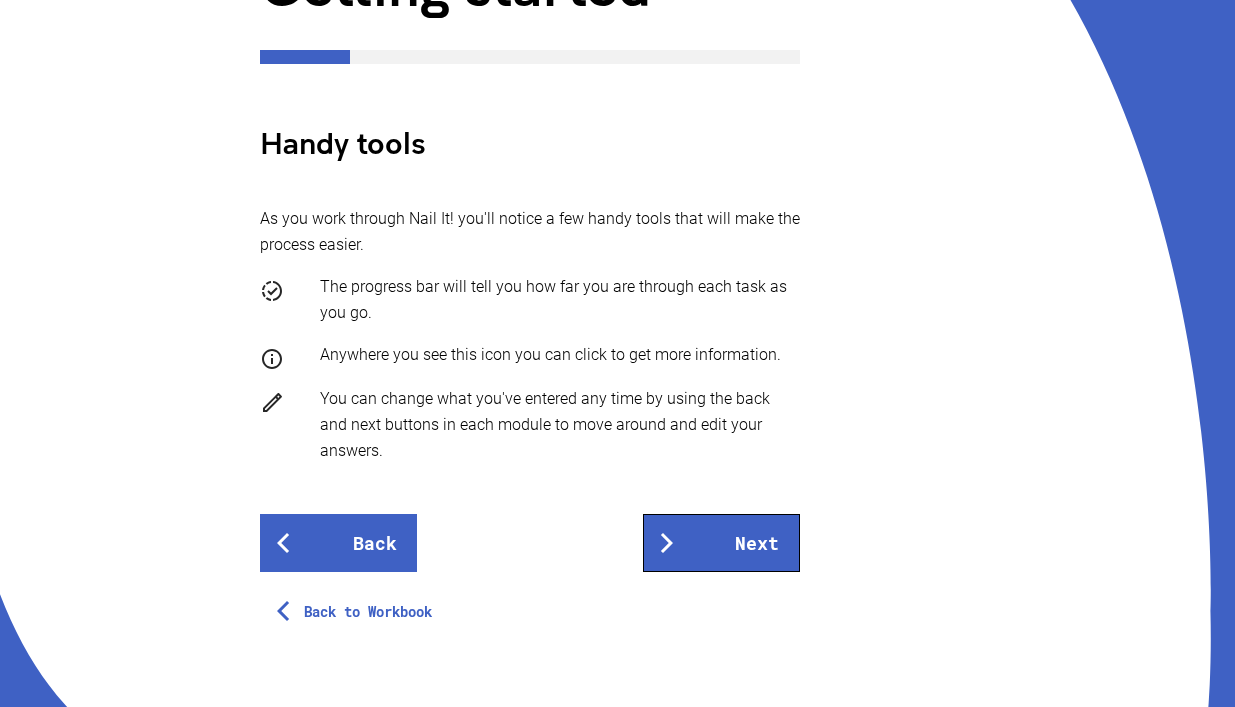 scroll, scrollTop: 332, scrollLeft: 0, axis: vertical 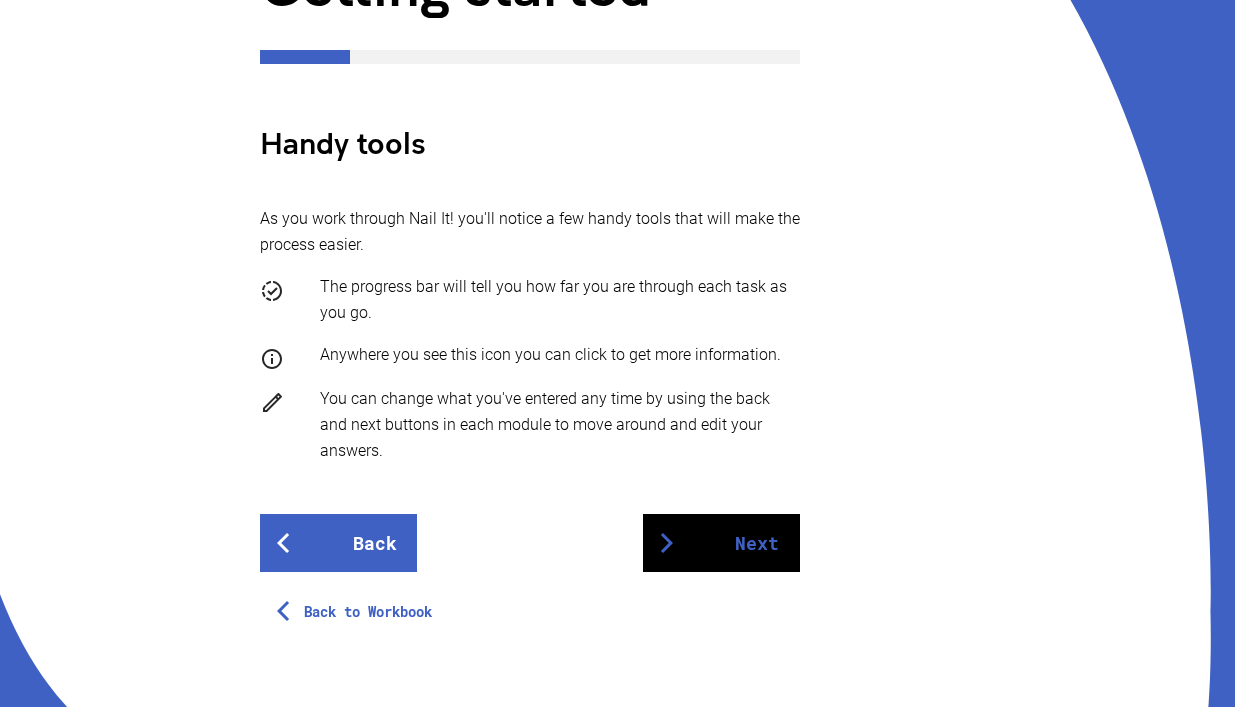 click on "Next" at bounding box center [721, 543] 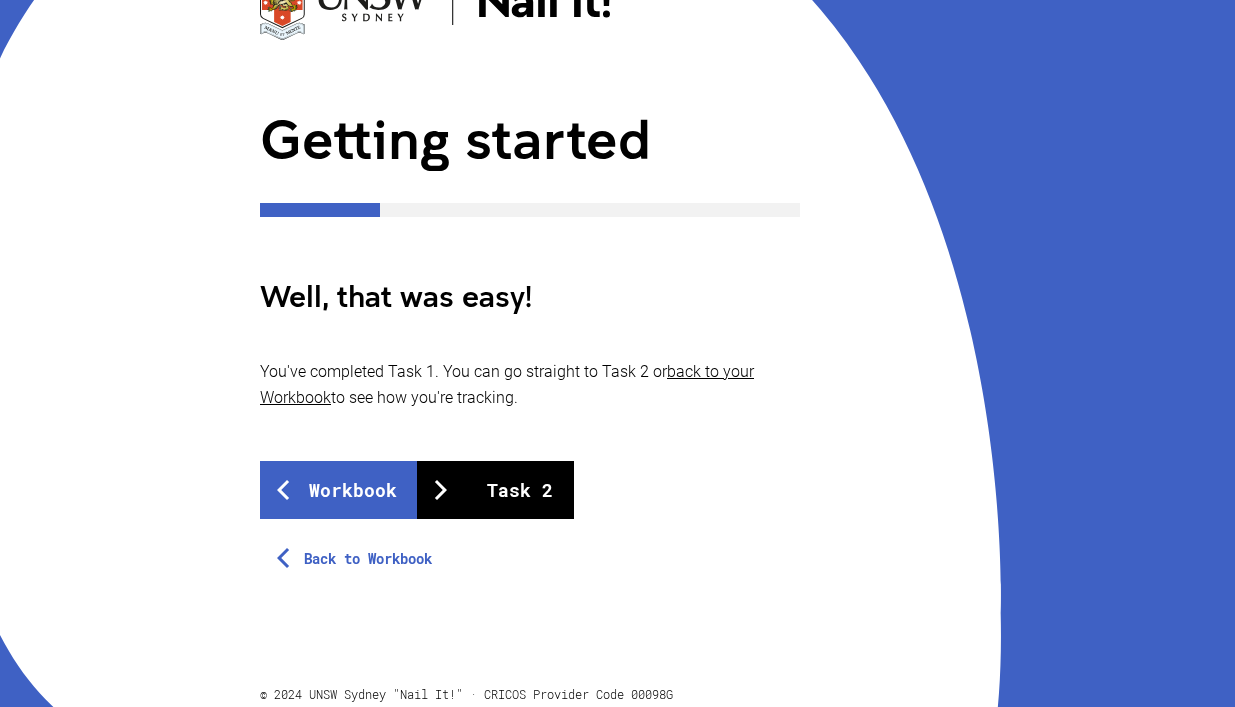 scroll, scrollTop: 180, scrollLeft: 0, axis: vertical 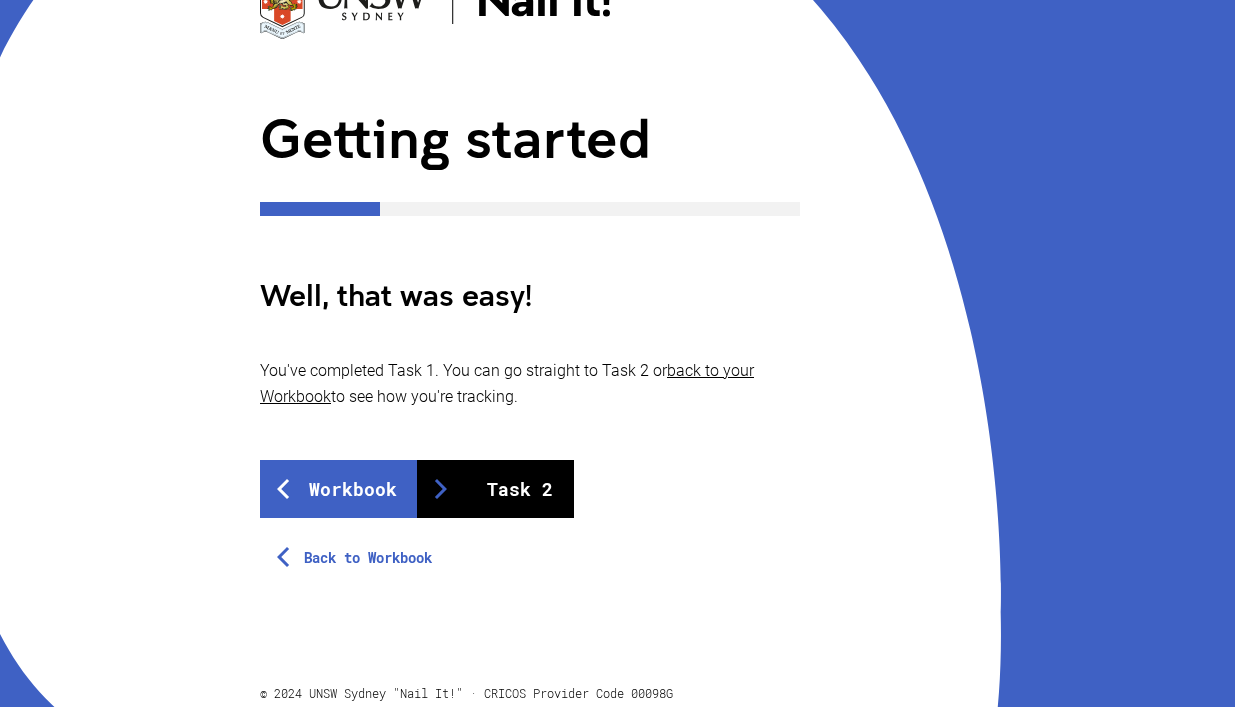 click on "Task 2" at bounding box center (495, 489) 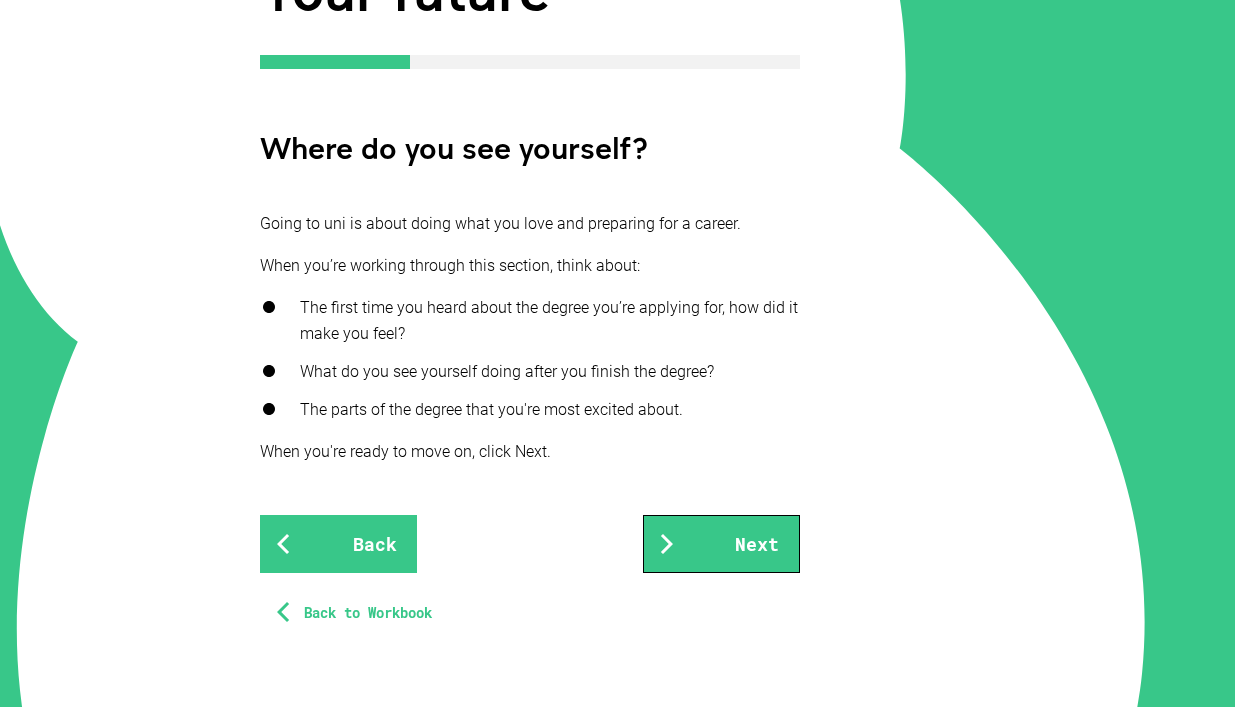 scroll, scrollTop: 327, scrollLeft: 0, axis: vertical 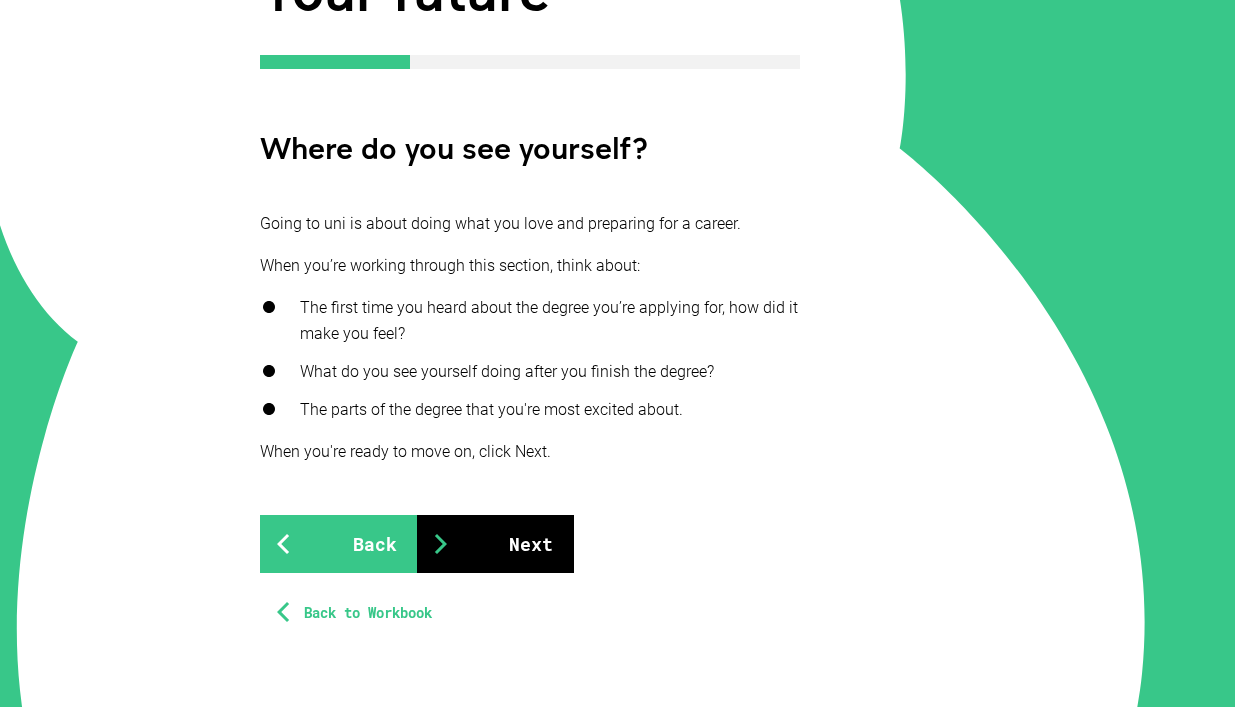 click on "Next" at bounding box center [495, 544] 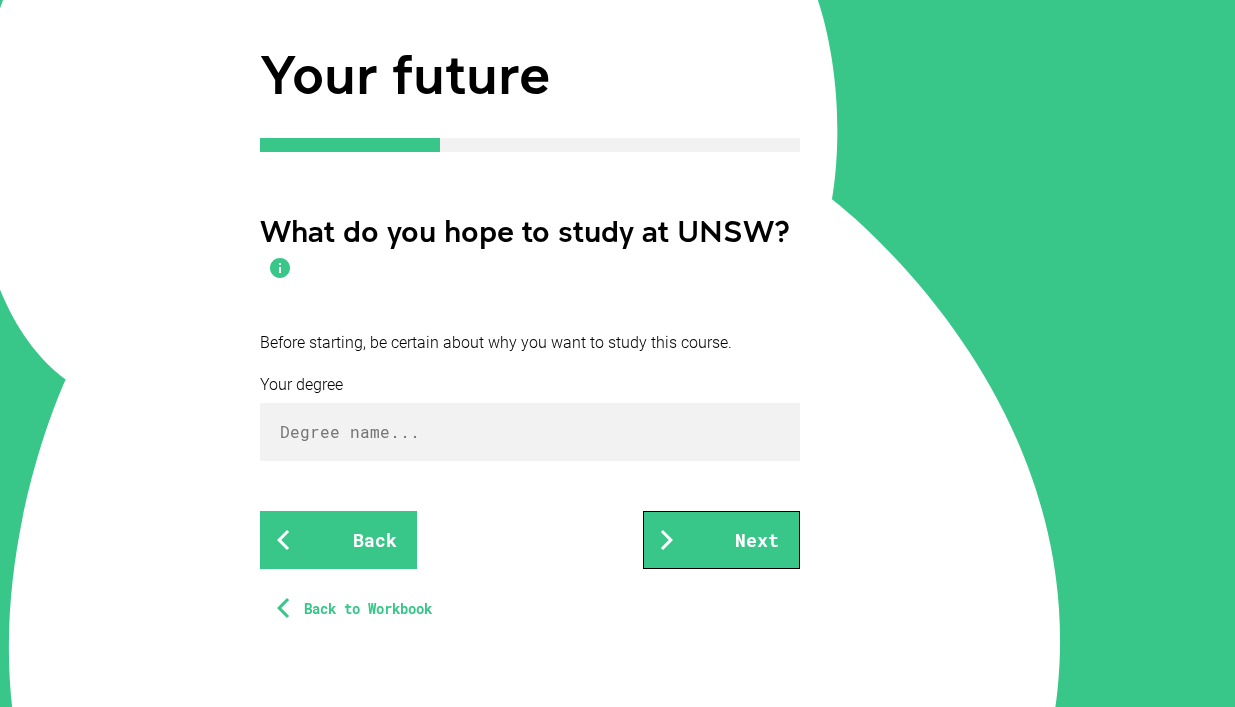 scroll, scrollTop: 245, scrollLeft: 0, axis: vertical 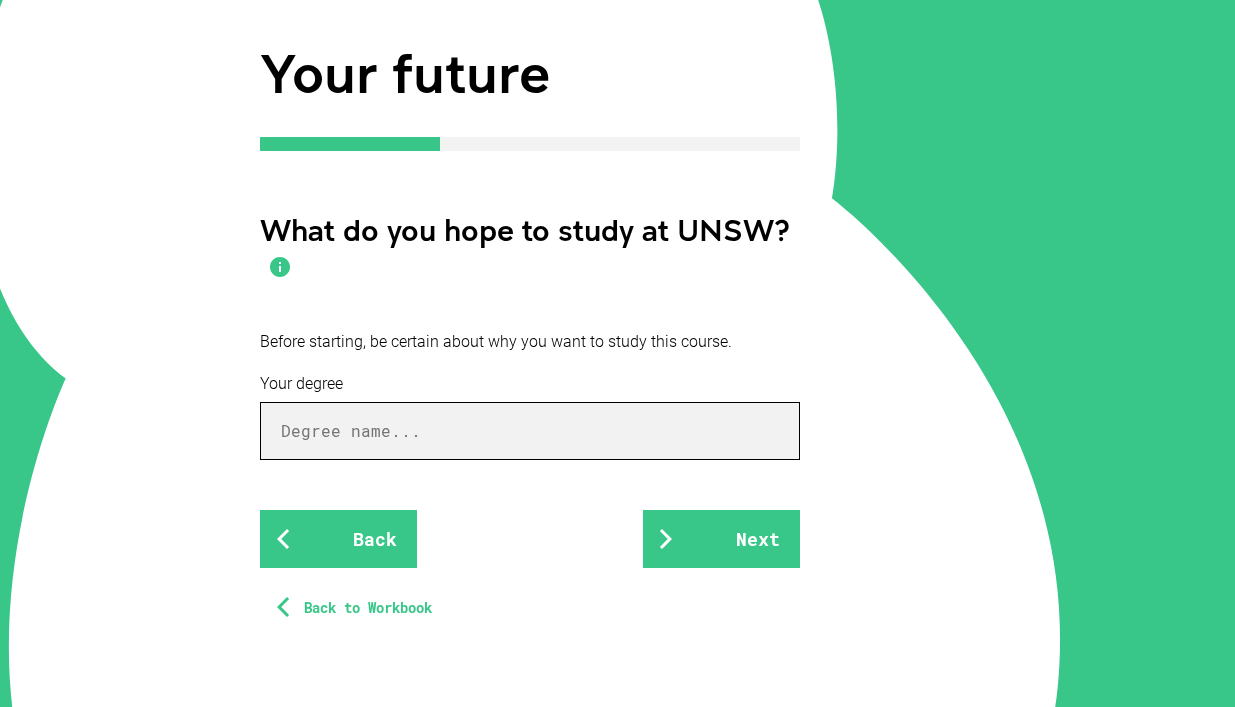click at bounding box center [530, 431] 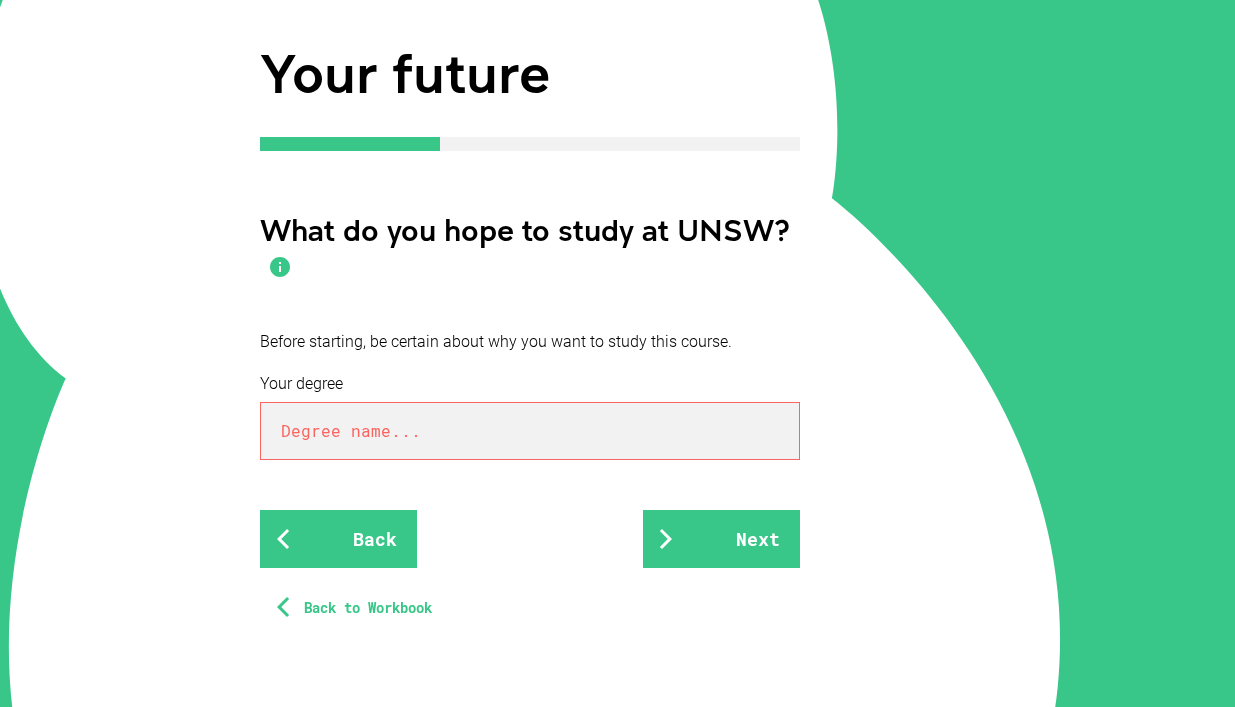 click on "Back to Workbook" at bounding box center [358, 608] 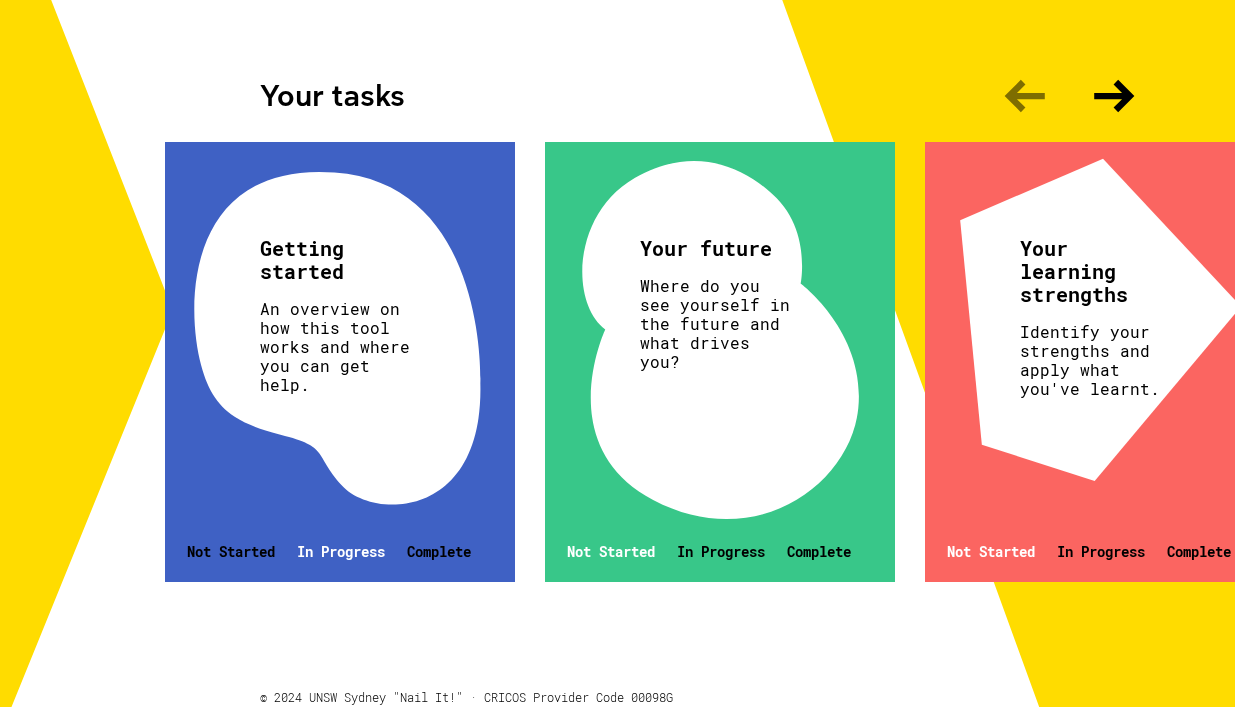 scroll, scrollTop: 602, scrollLeft: 0, axis: vertical 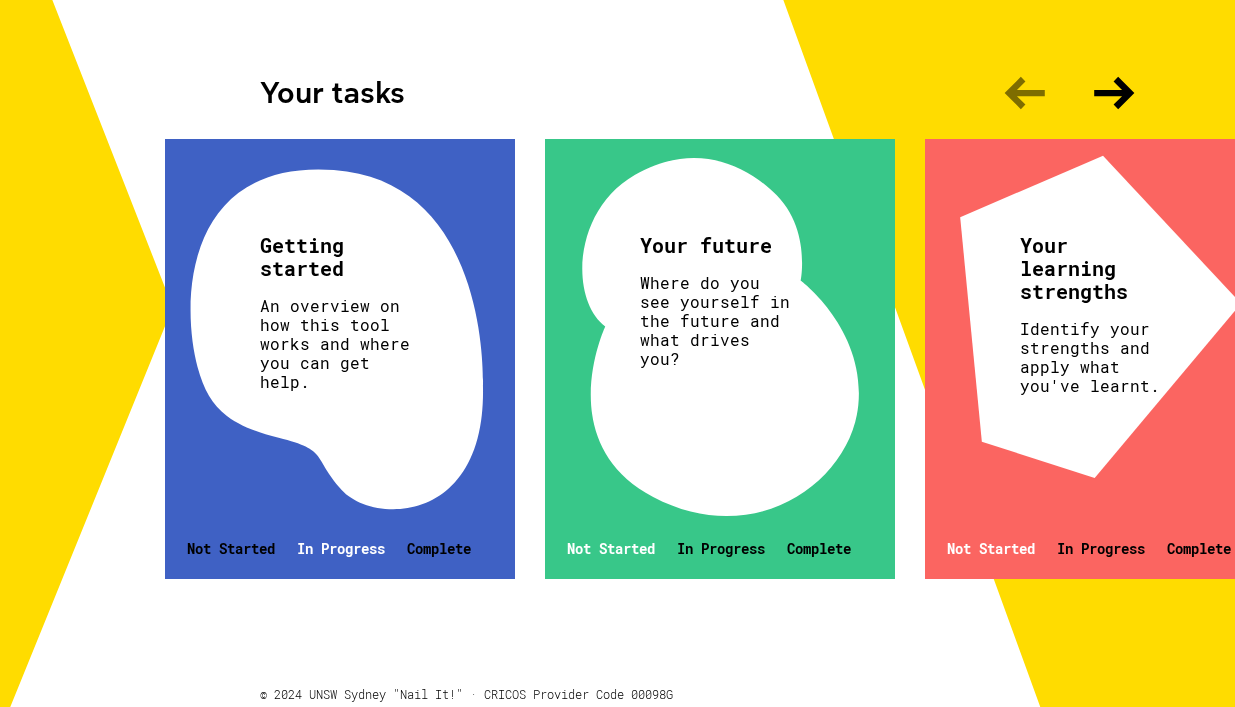 click on "Not Started In Progress Complete" at bounding box center (340, 559) 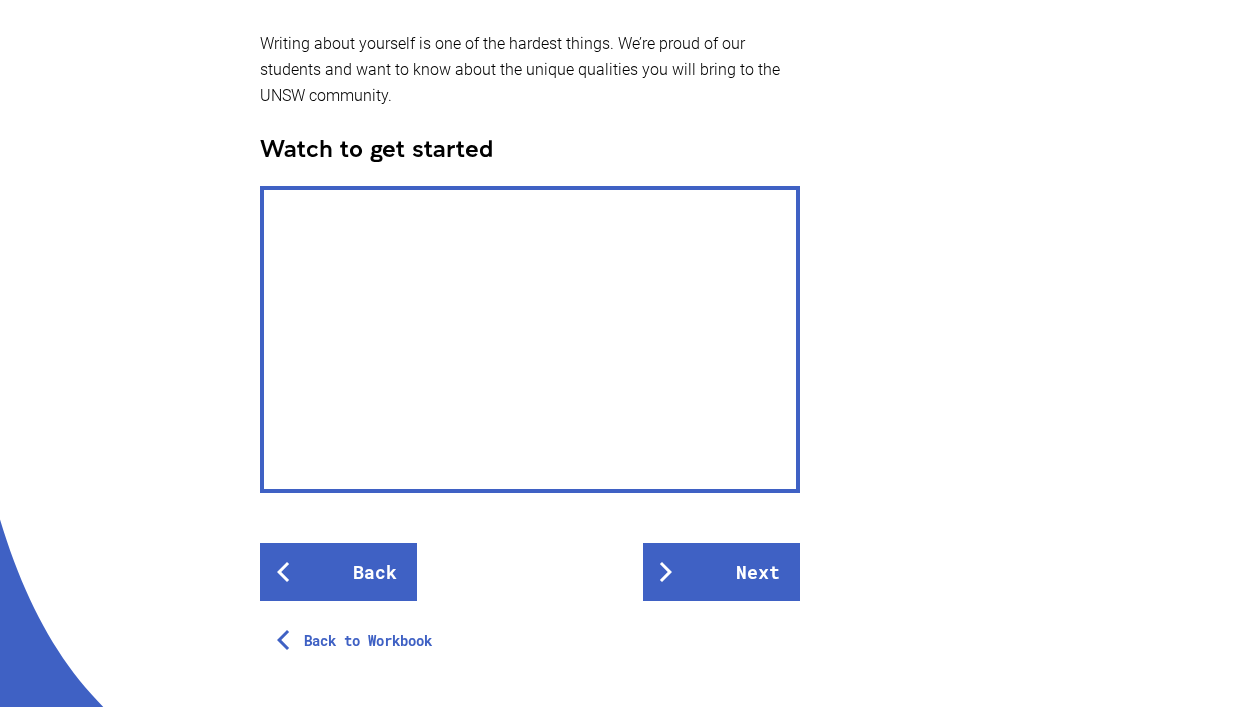 scroll, scrollTop: 509, scrollLeft: 0, axis: vertical 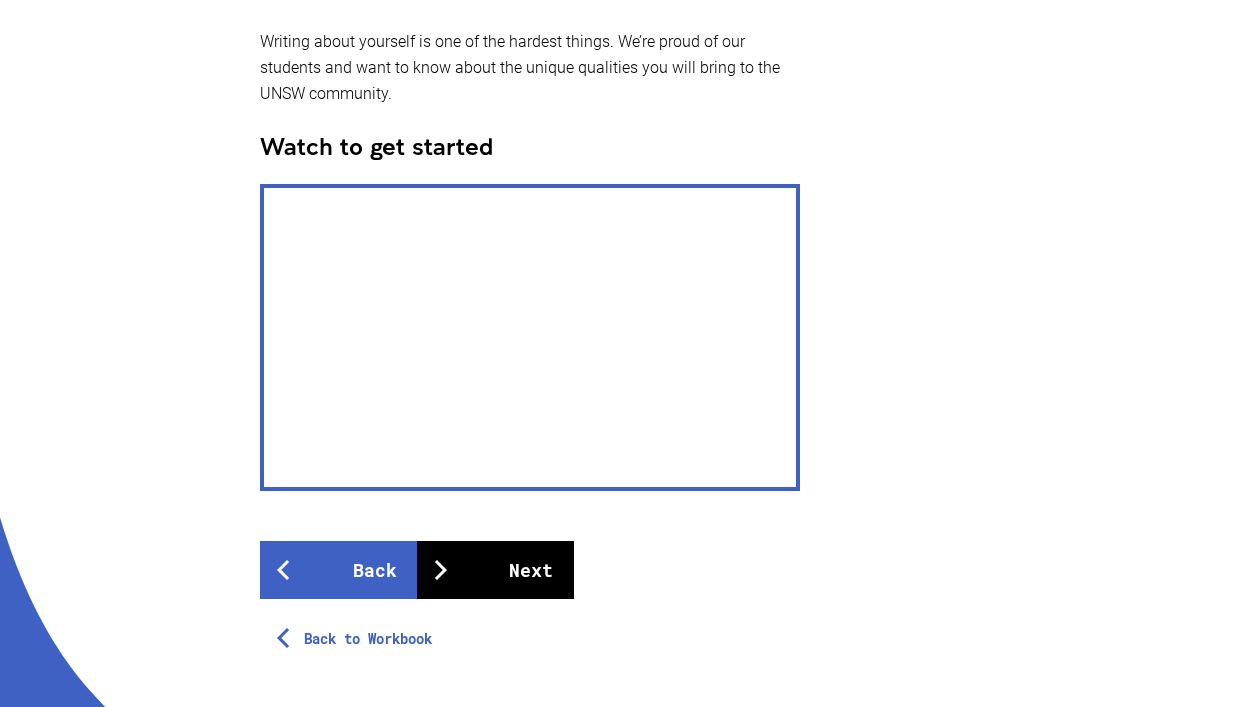 click on "Next" at bounding box center (495, 570) 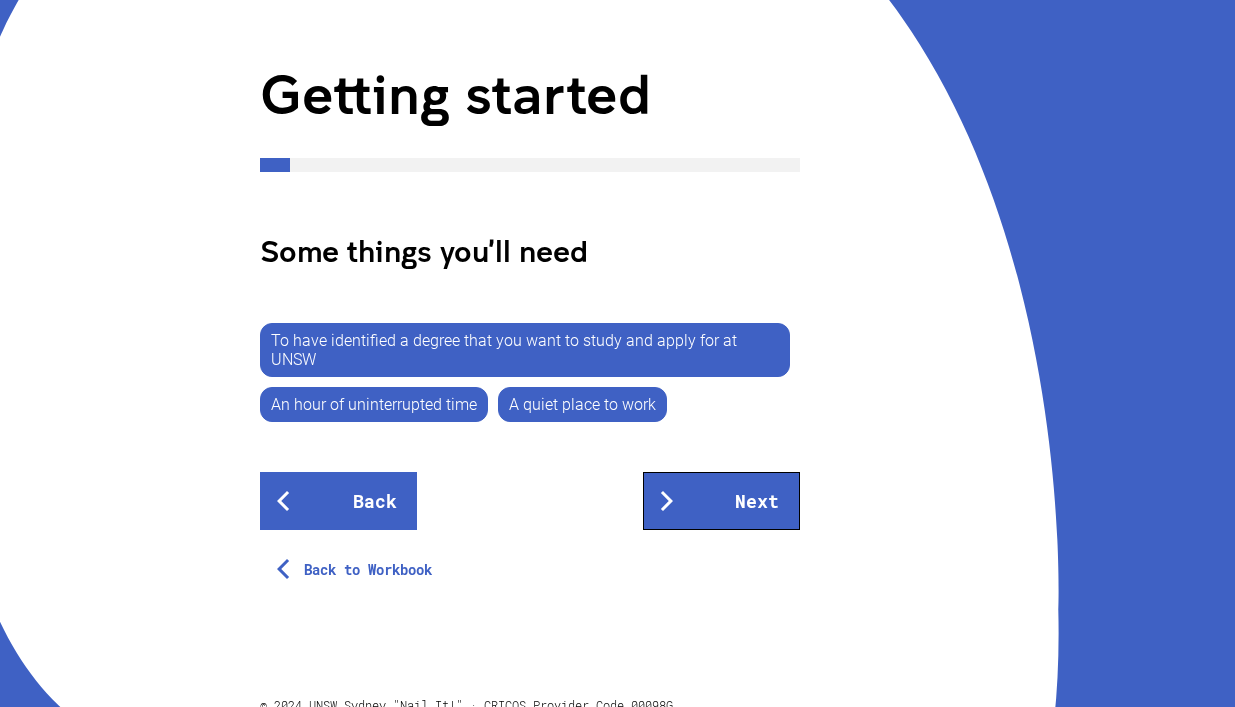 scroll, scrollTop: 232, scrollLeft: 0, axis: vertical 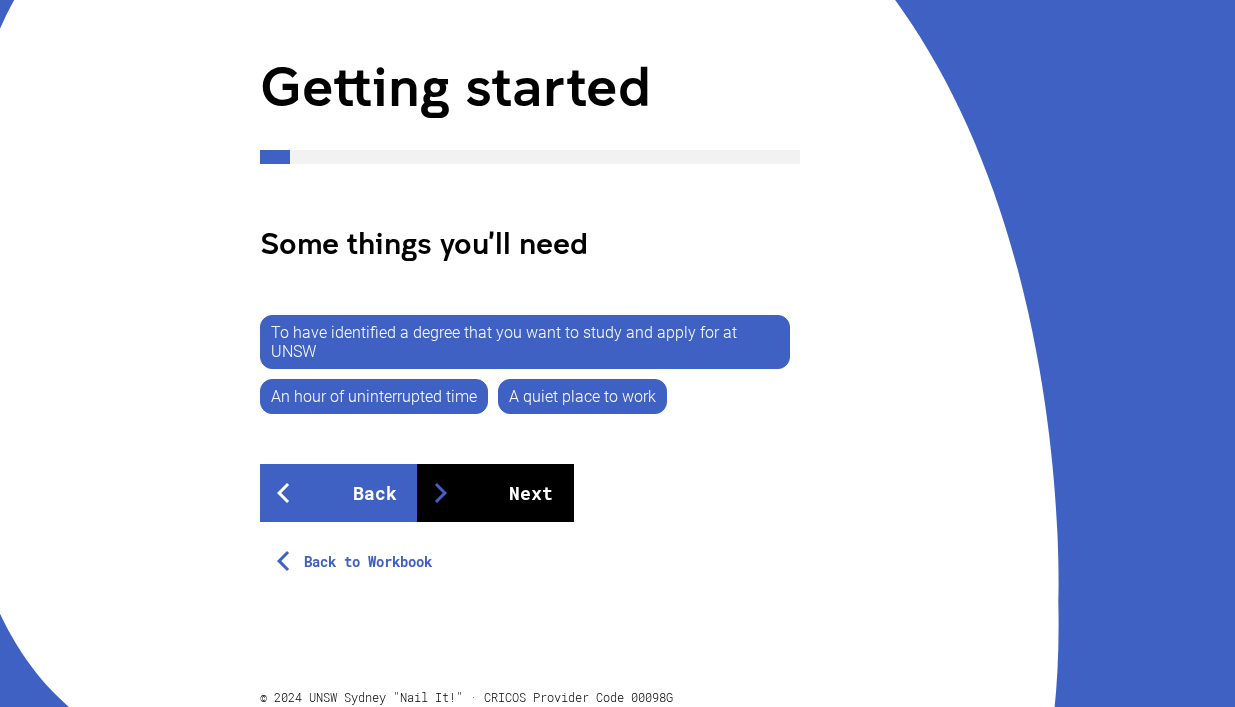 click on "Next" at bounding box center [495, 493] 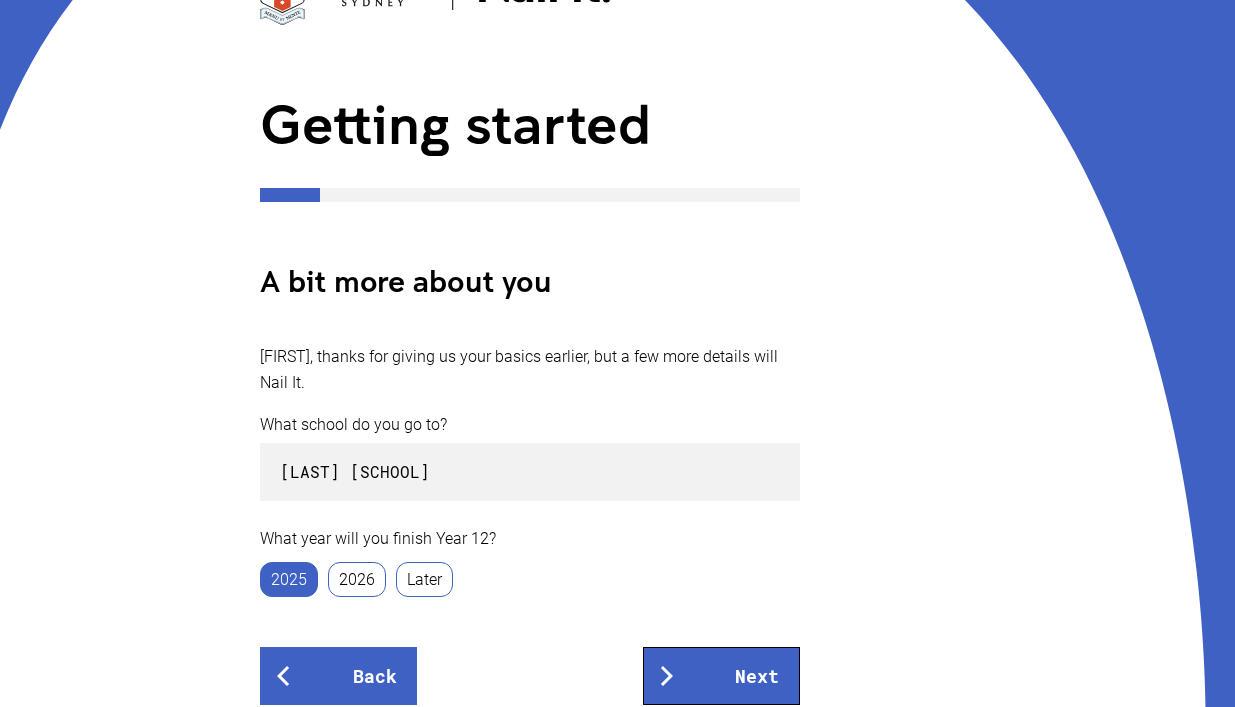 scroll, scrollTop: 277, scrollLeft: 0, axis: vertical 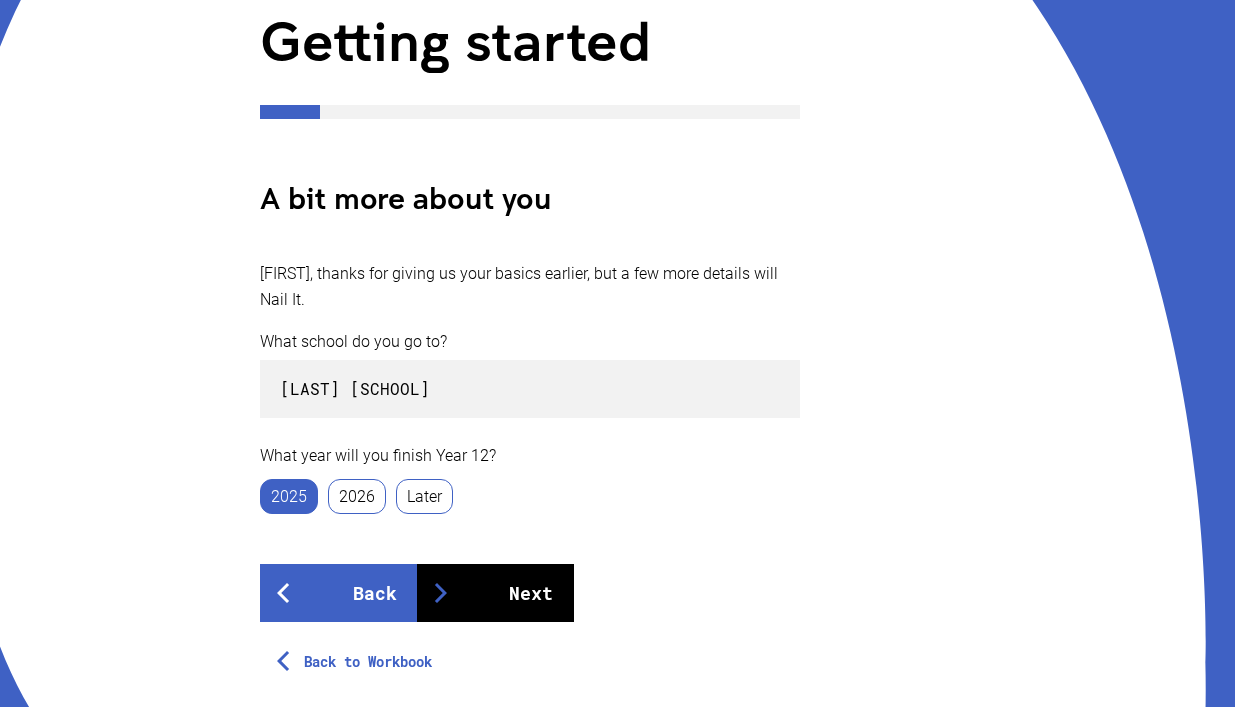 click on "Next" at bounding box center (495, 593) 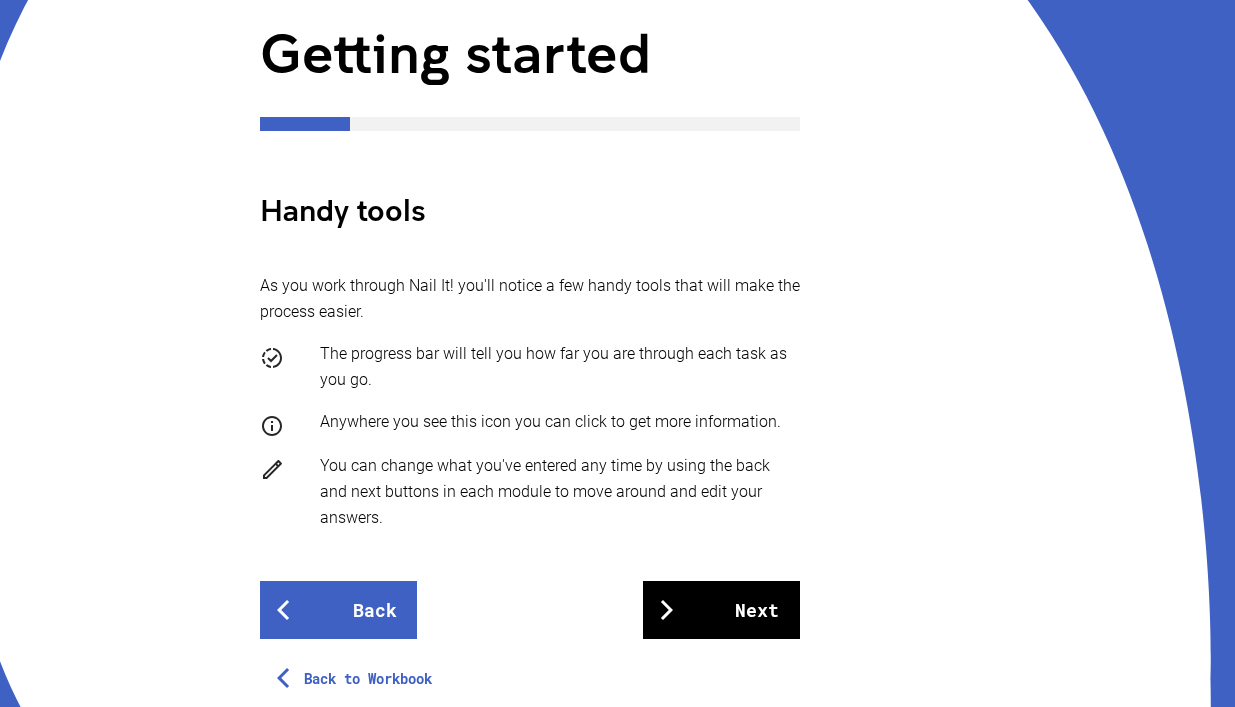 scroll, scrollTop: 282, scrollLeft: 0, axis: vertical 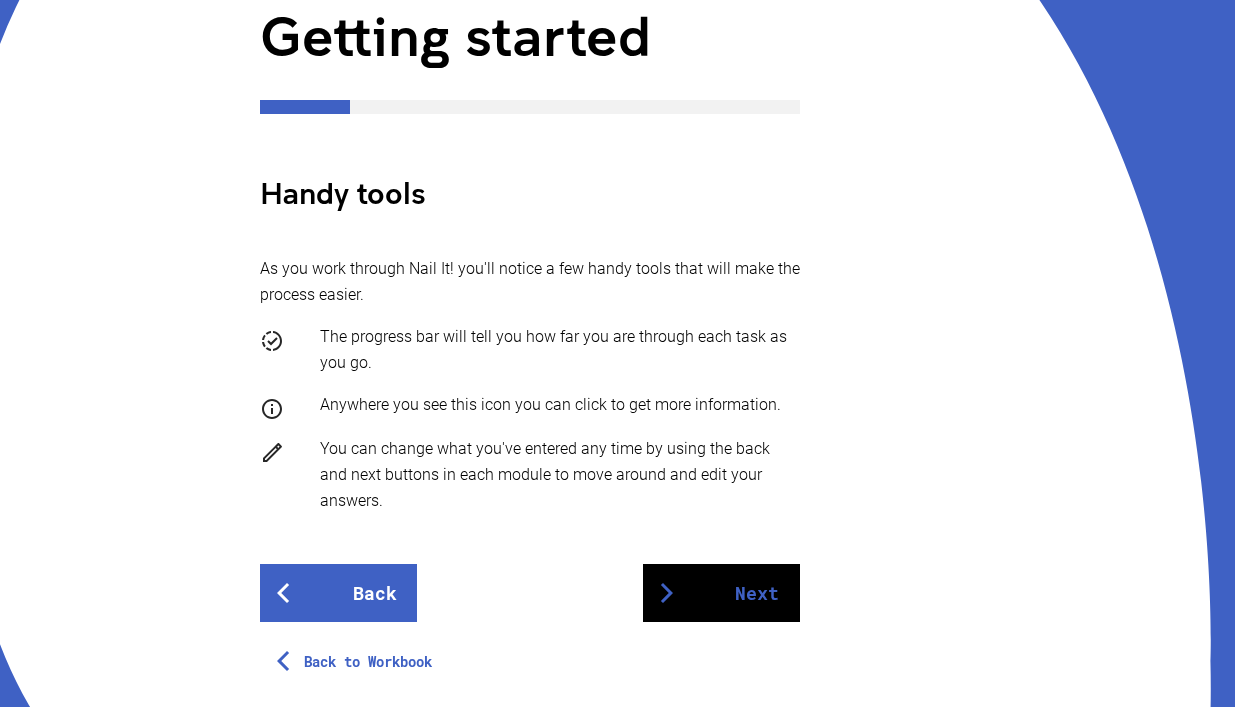 click on "Next" at bounding box center [721, 593] 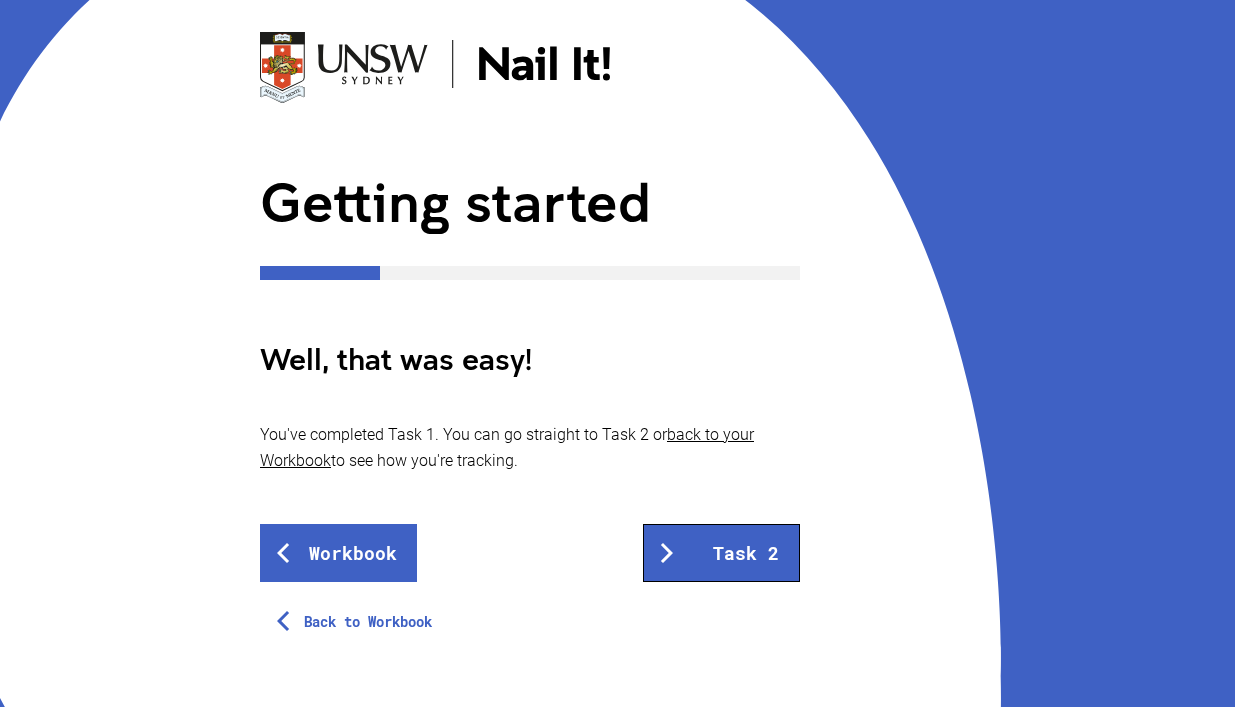 scroll, scrollTop: 147, scrollLeft: 0, axis: vertical 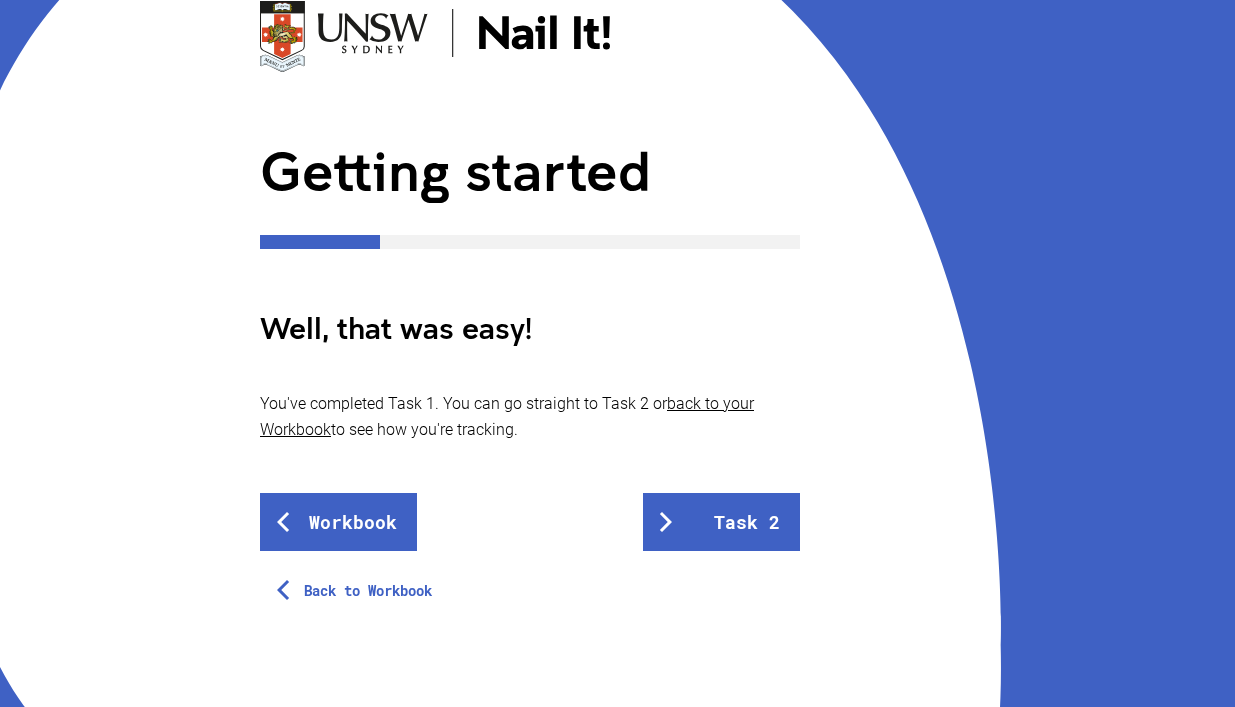 click on "Back to Workbook" at bounding box center (358, 591) 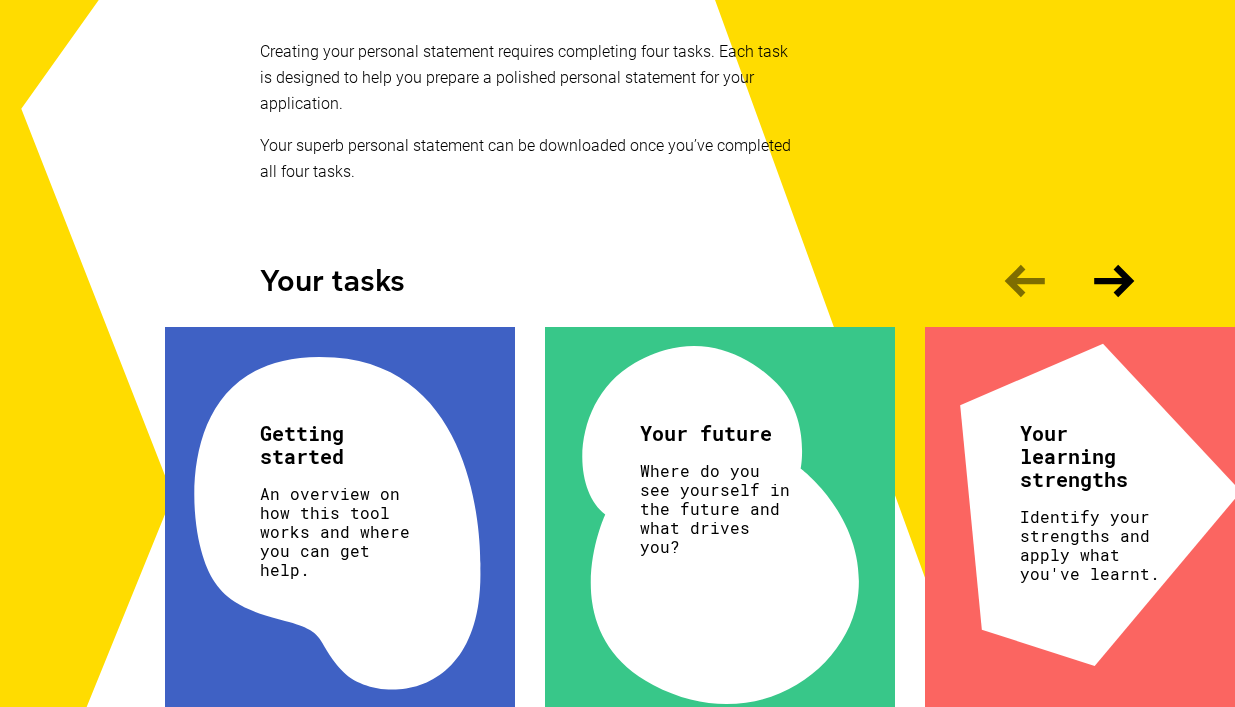 scroll, scrollTop: 489, scrollLeft: 0, axis: vertical 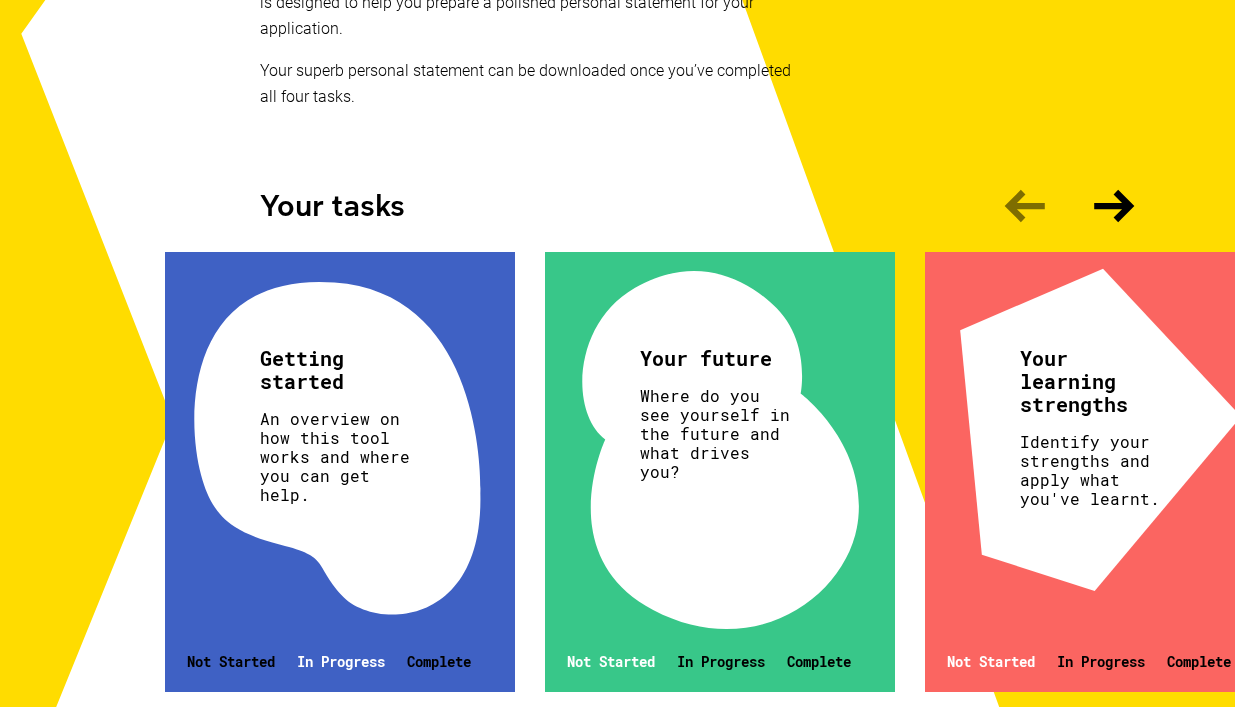click at bounding box center (1114, 206) 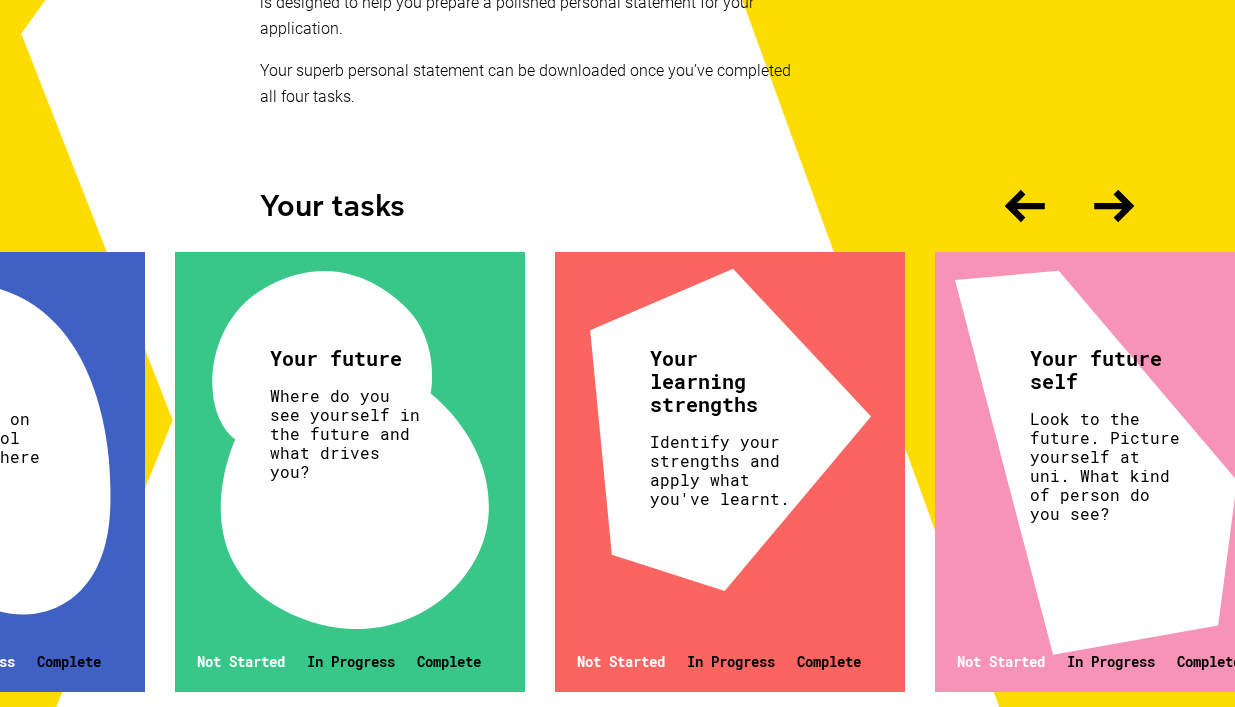 click at bounding box center (1114, 206) 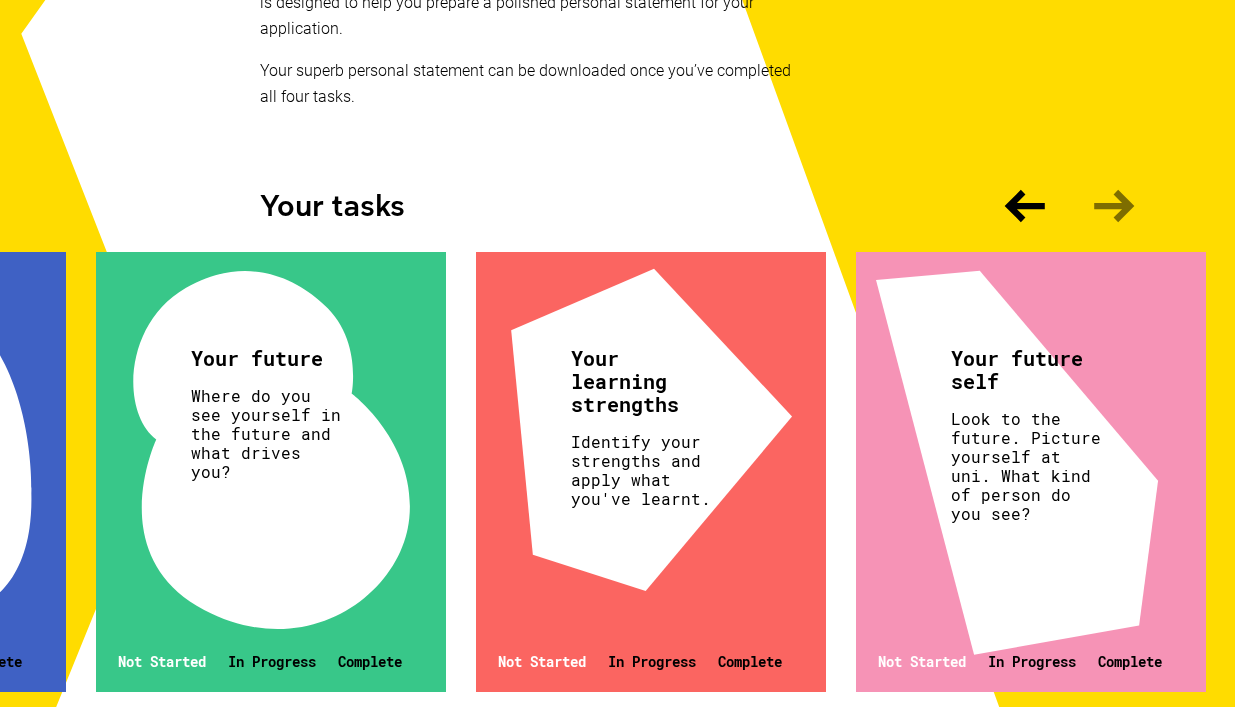 click at bounding box center (1114, 206) 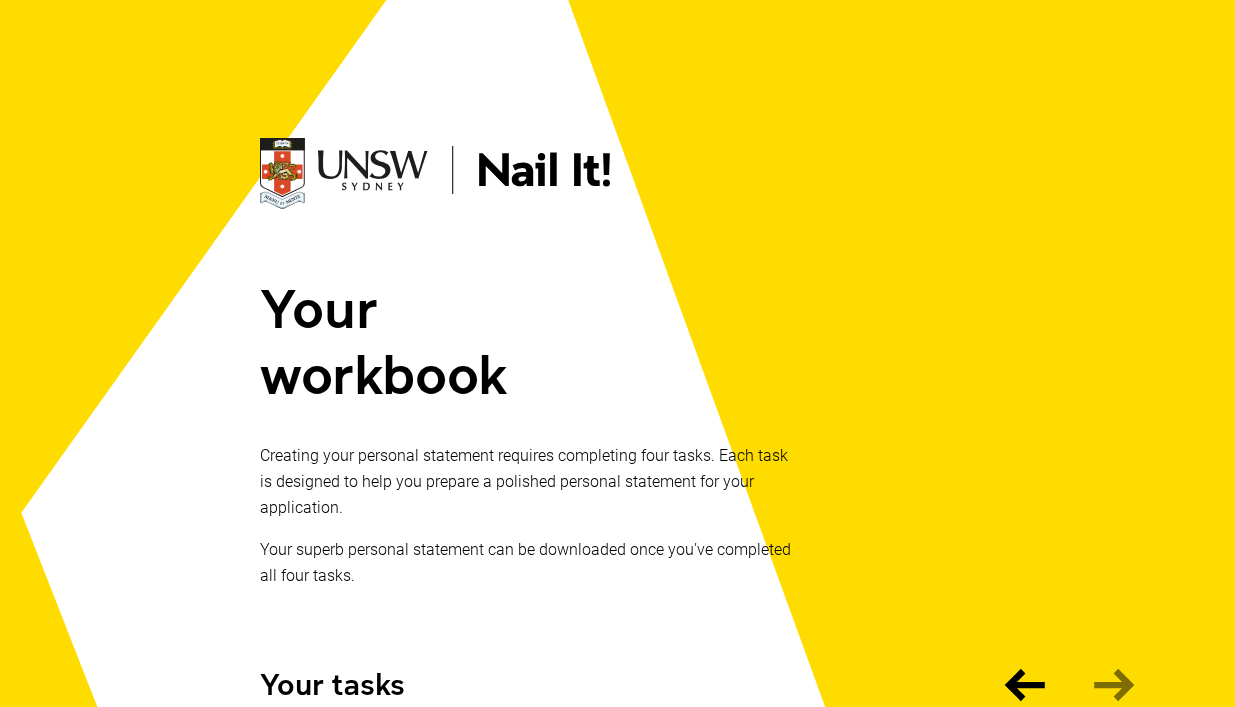 scroll, scrollTop: 0, scrollLeft: 0, axis: both 